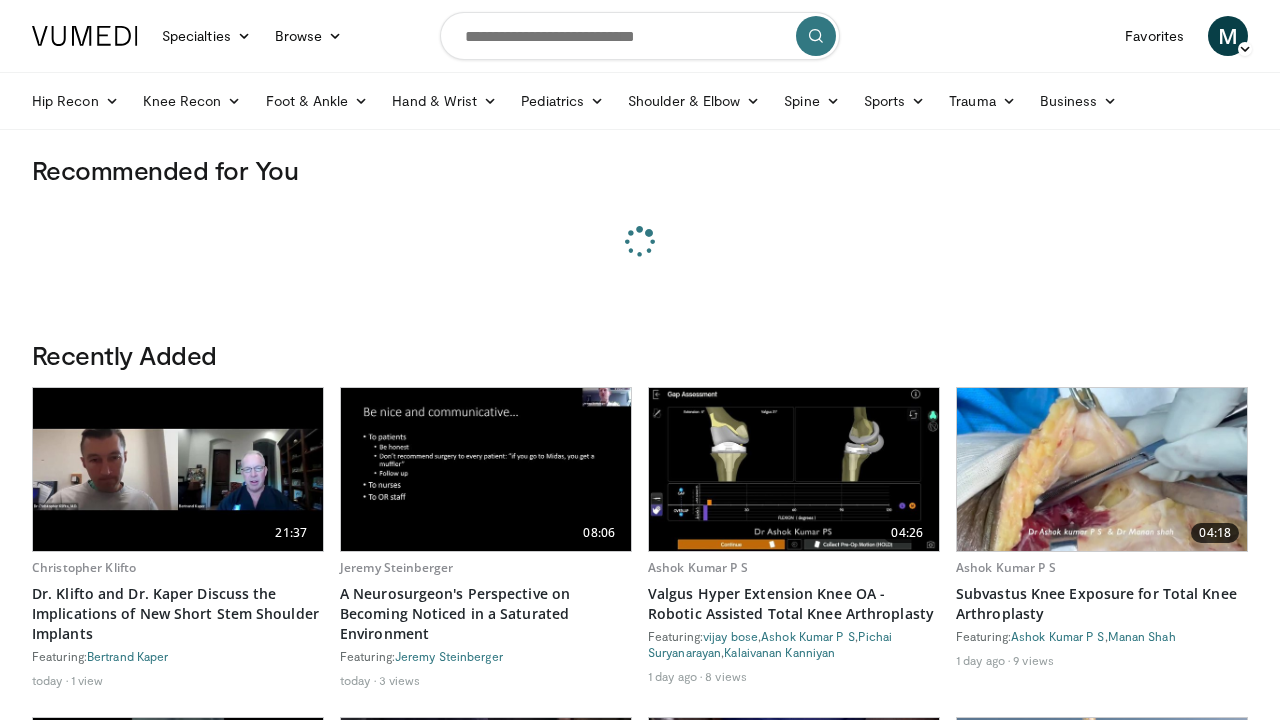 scroll, scrollTop: 0, scrollLeft: 0, axis: both 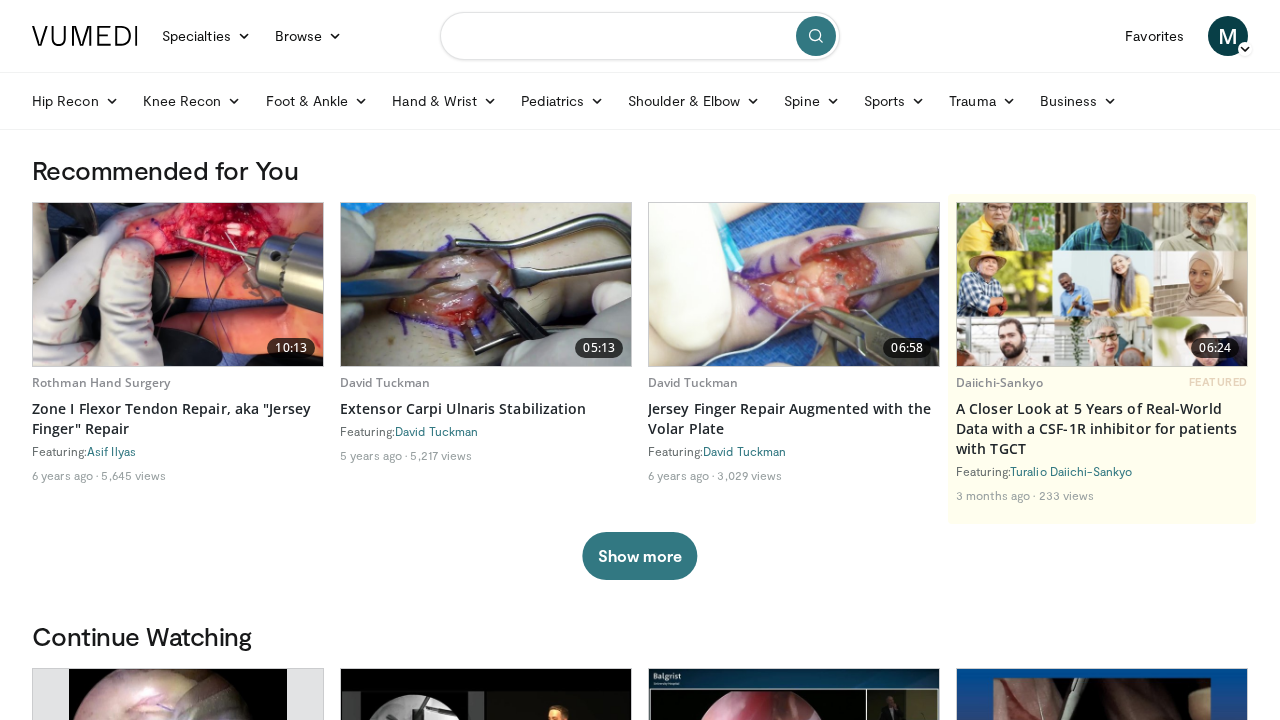 click at bounding box center [640, 36] 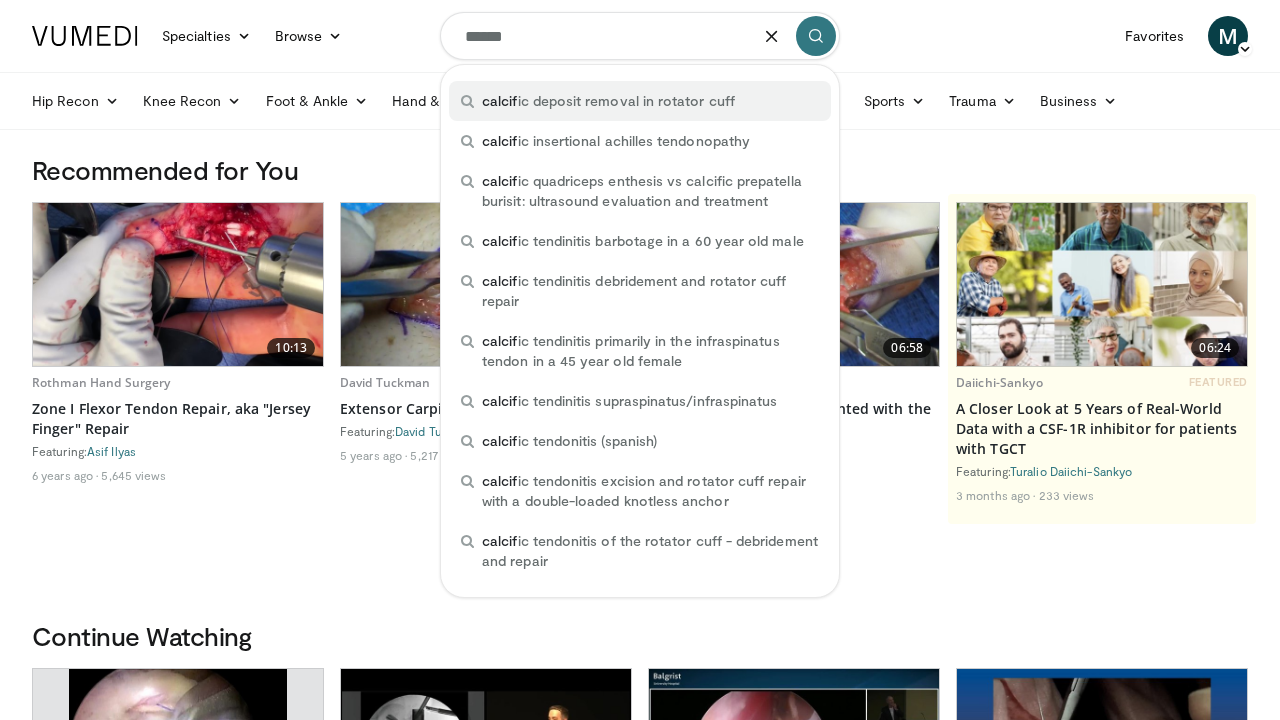click on "calcif ic deposit removal in rotator cuff" at bounding box center [608, 101] 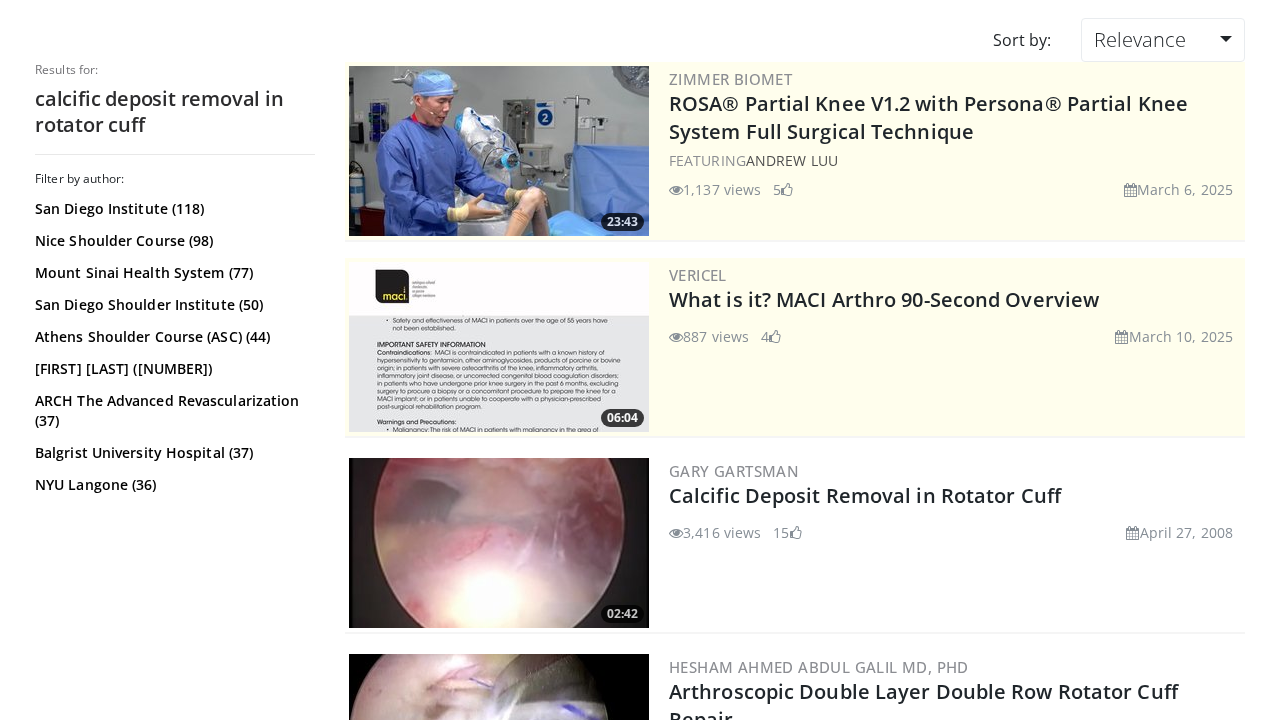 scroll, scrollTop: 360, scrollLeft: 0, axis: vertical 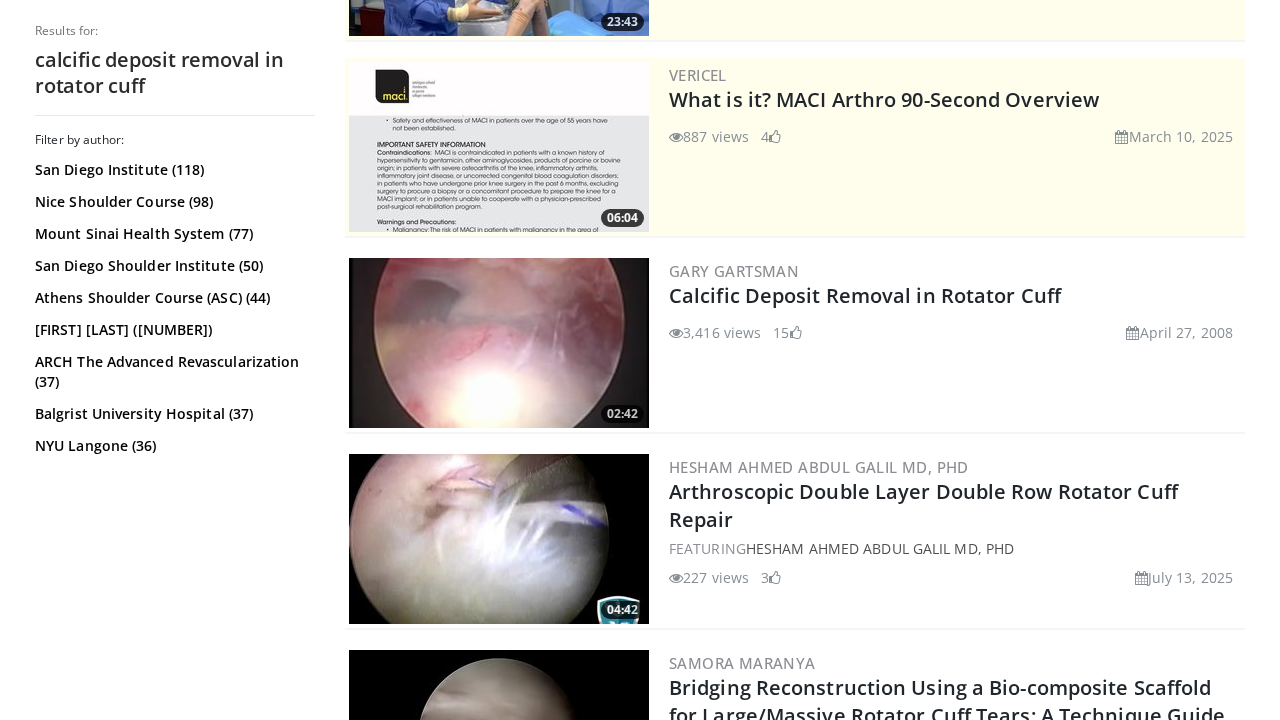 click at bounding box center [499, 343] 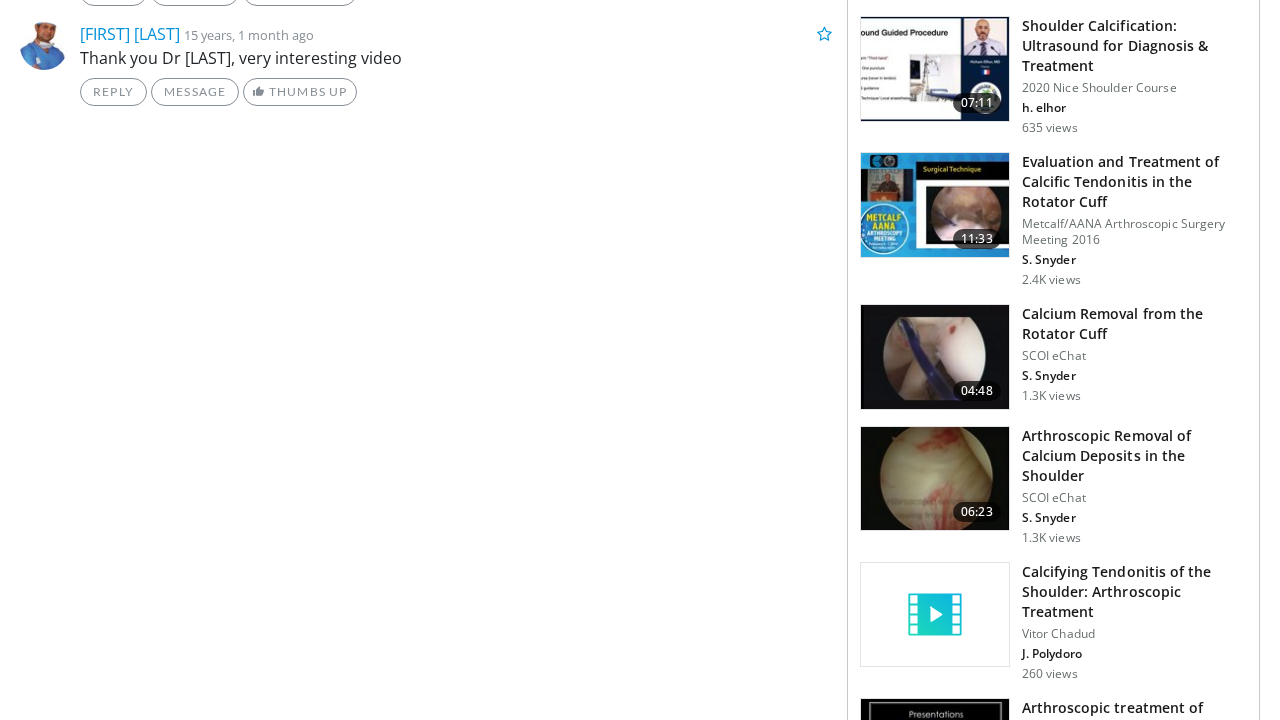 scroll, scrollTop: 724, scrollLeft: 0, axis: vertical 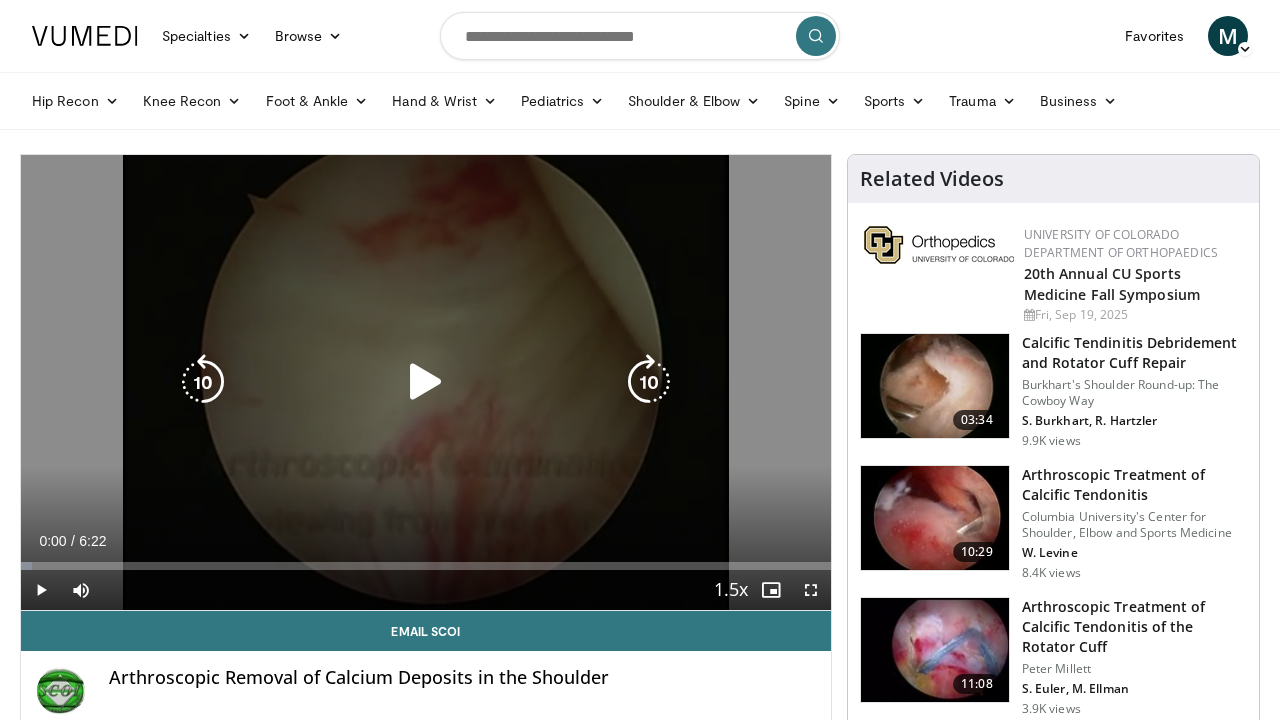click at bounding box center [426, 382] 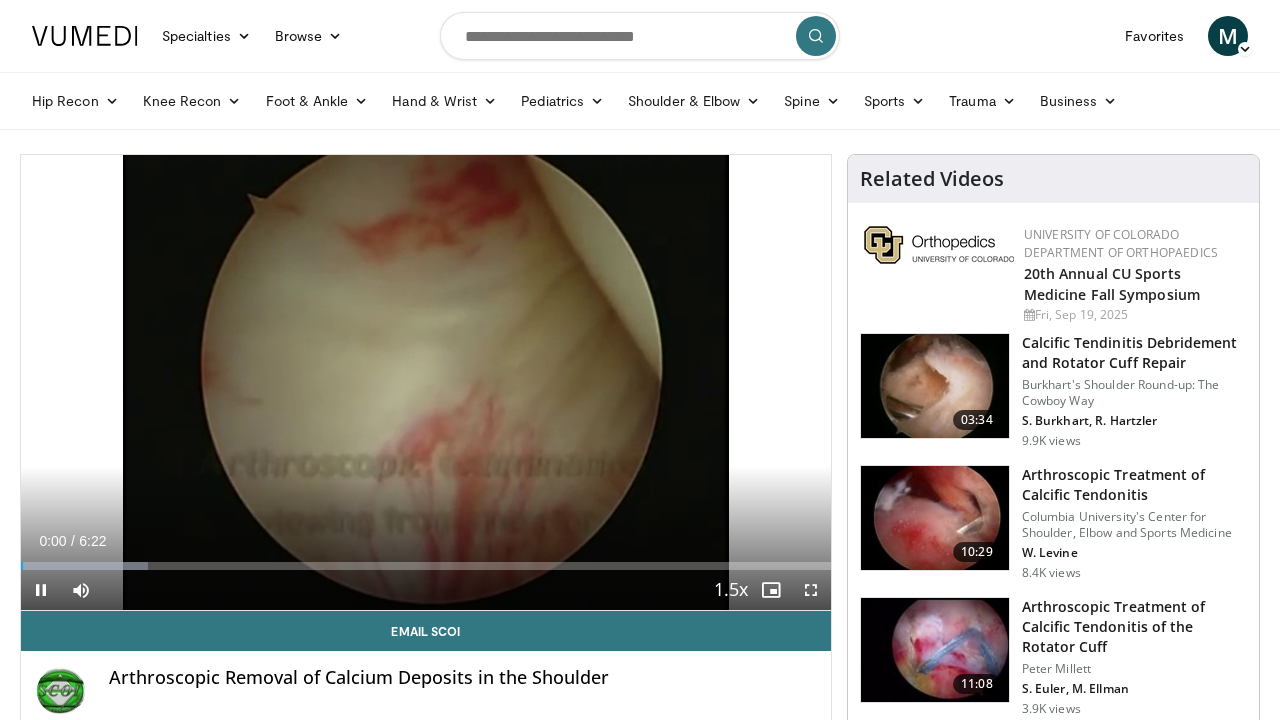 click at bounding box center [811, 590] 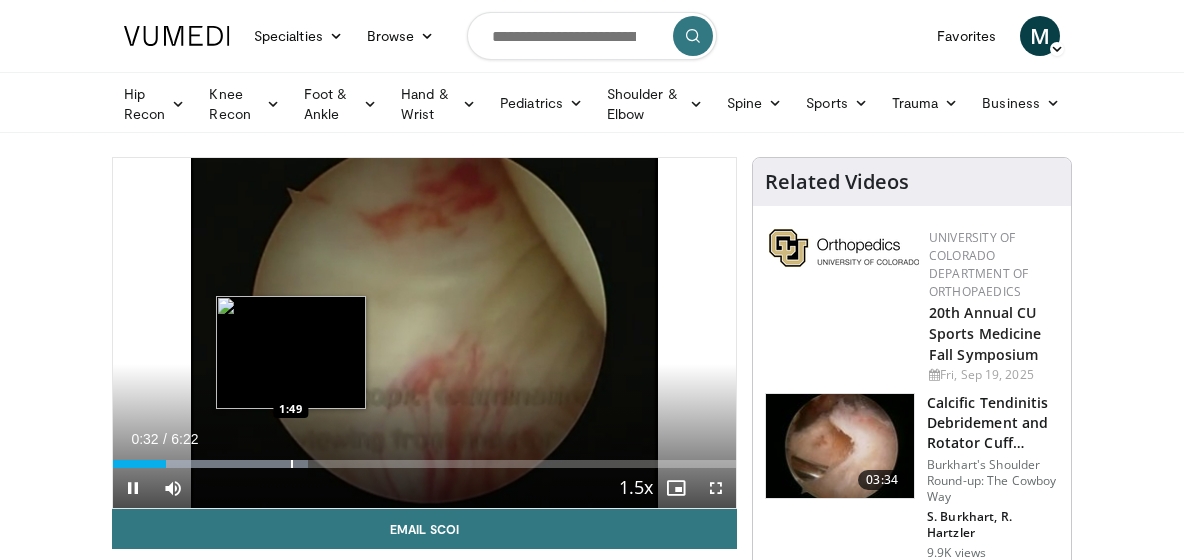 click at bounding box center [292, 464] 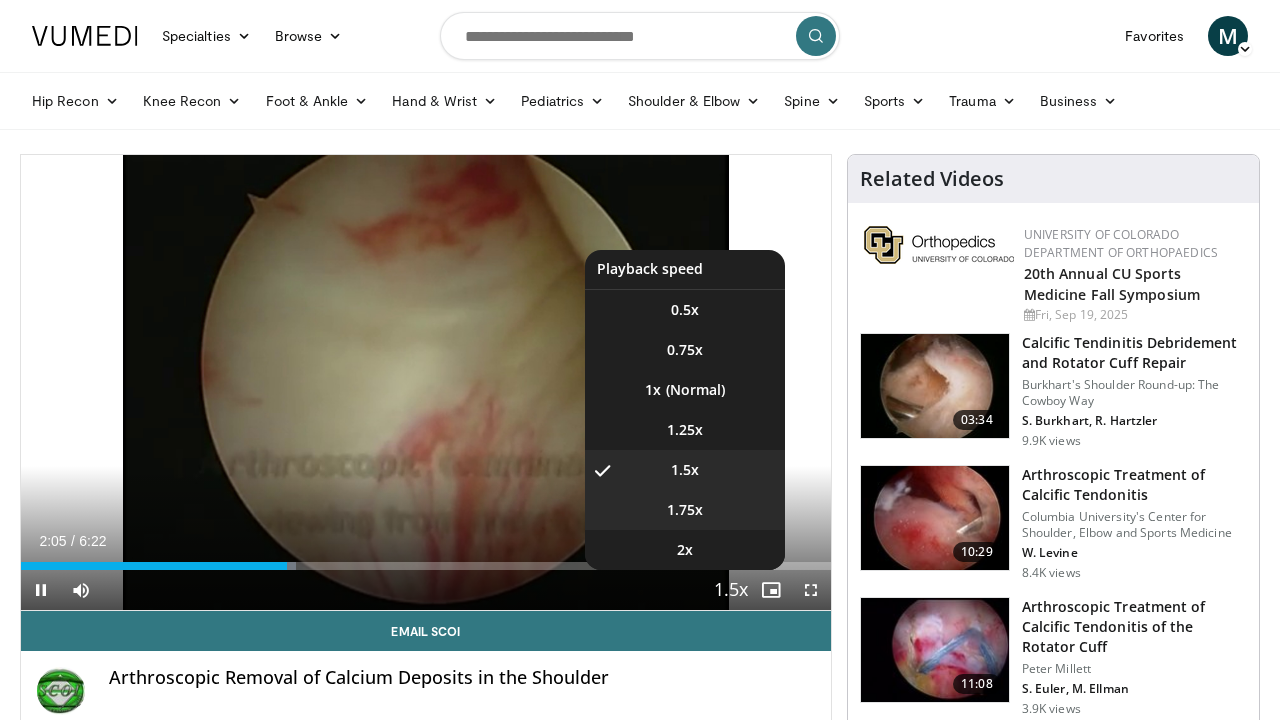 click on "1.75x" at bounding box center [685, 510] 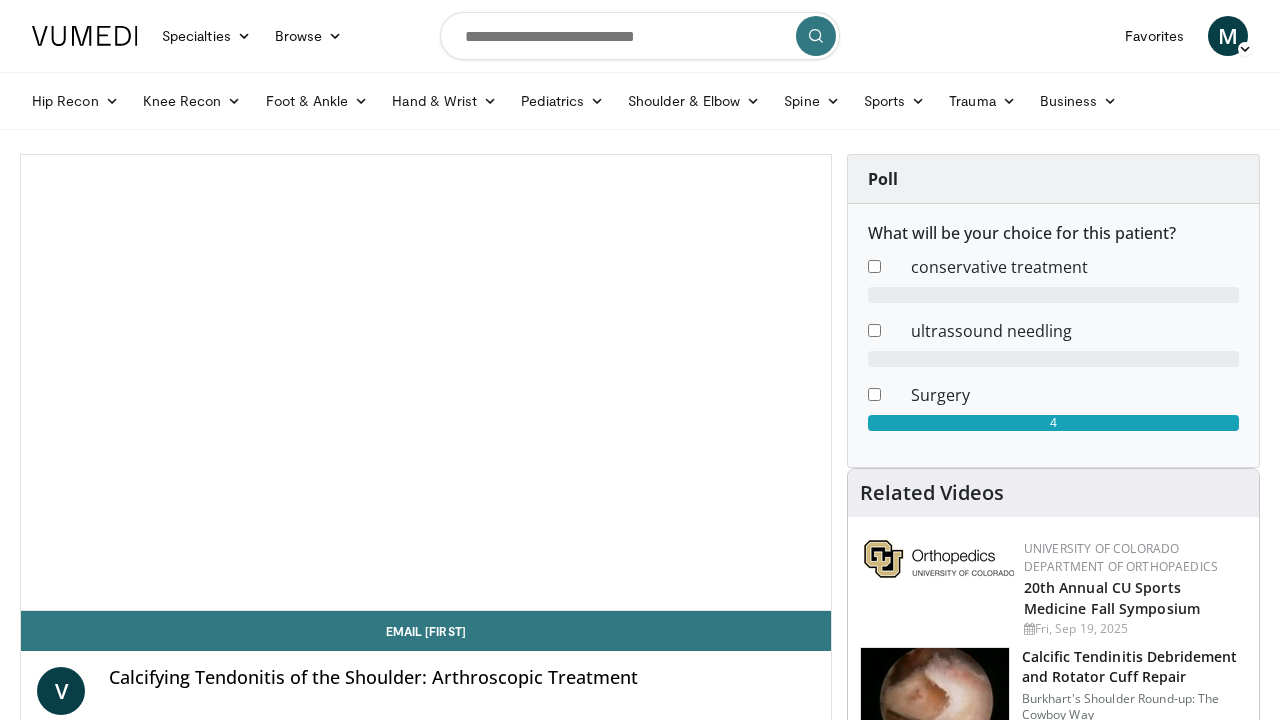scroll, scrollTop: 0, scrollLeft: 0, axis: both 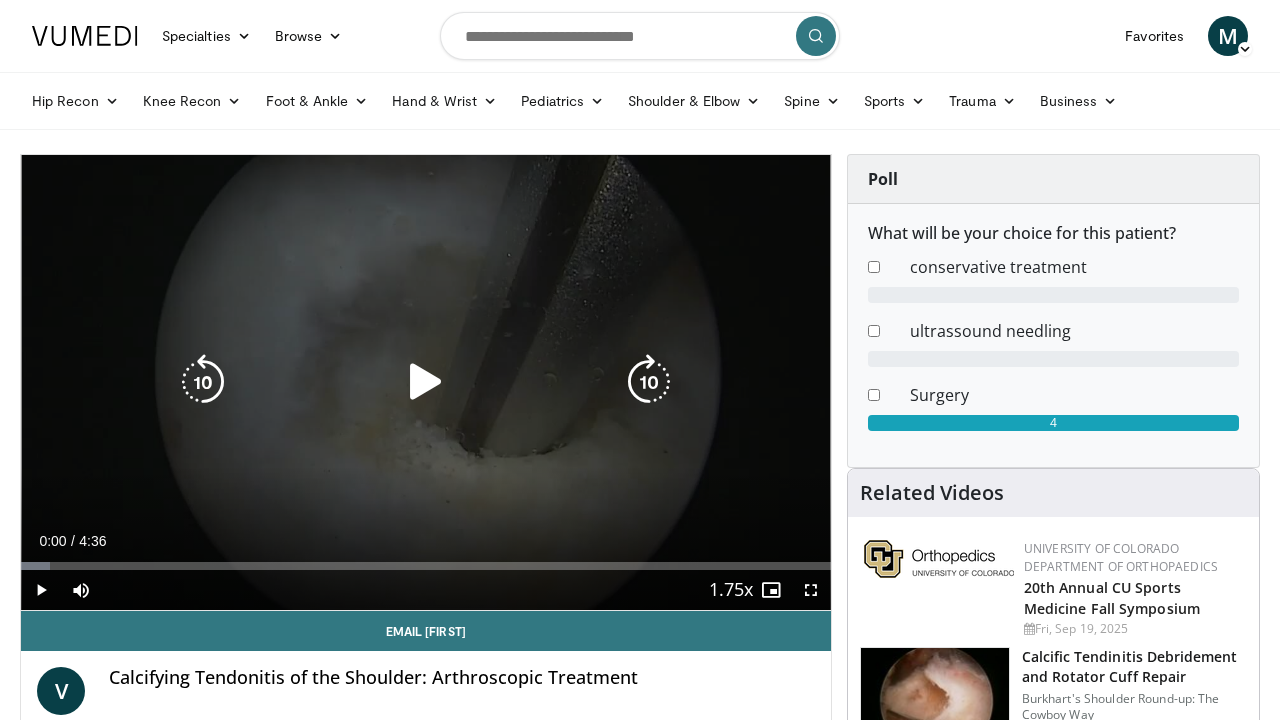 click at bounding box center (426, 382) 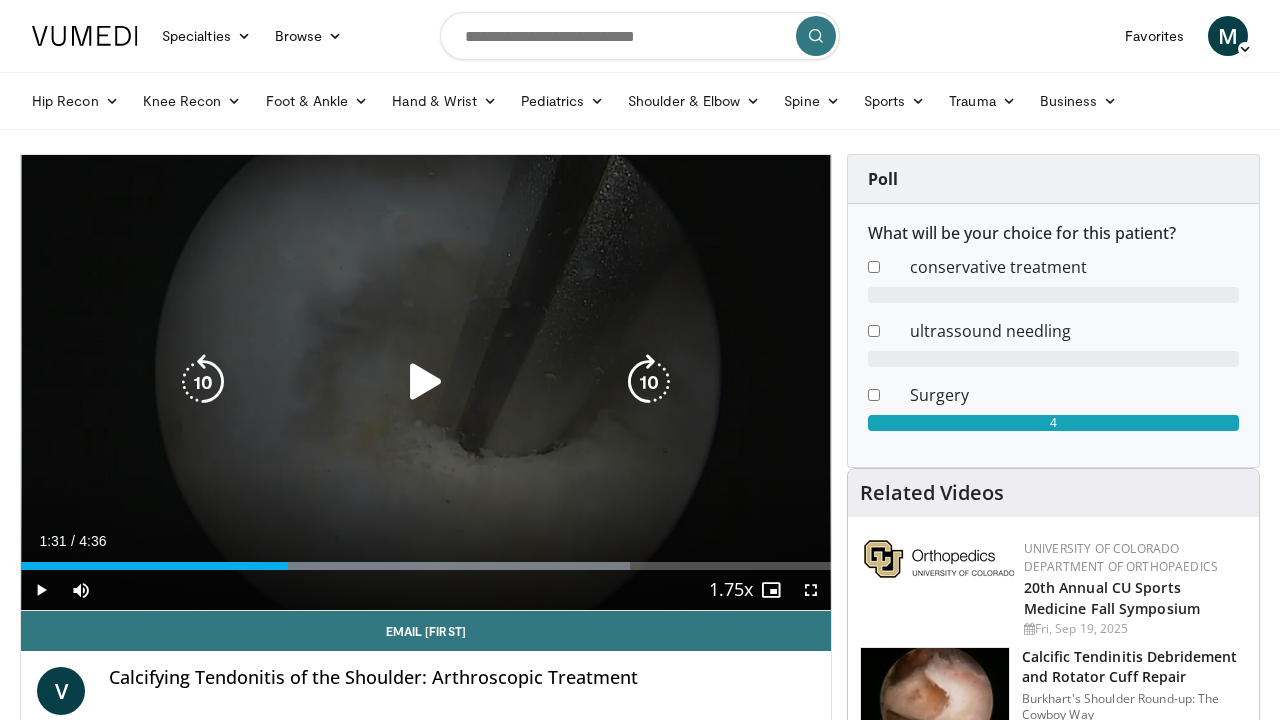 click on "10 seconds
Tap to unmute" at bounding box center [426, 382] 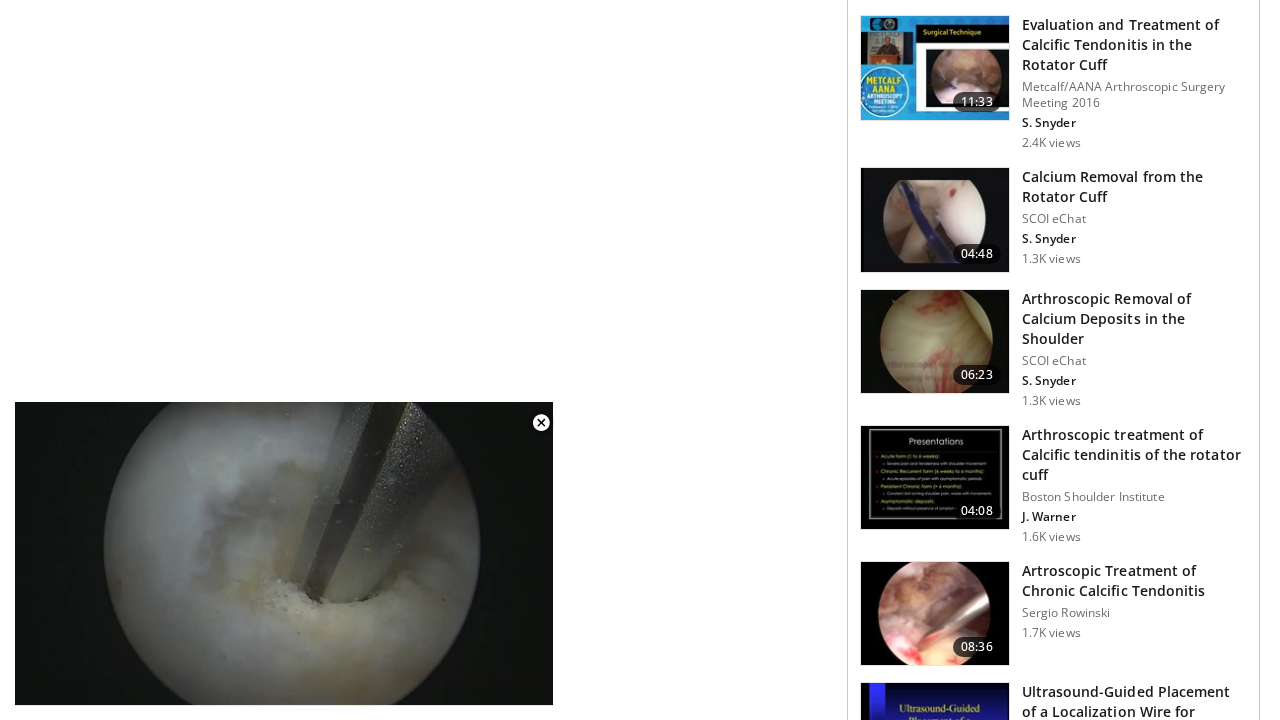scroll, scrollTop: 1301, scrollLeft: 0, axis: vertical 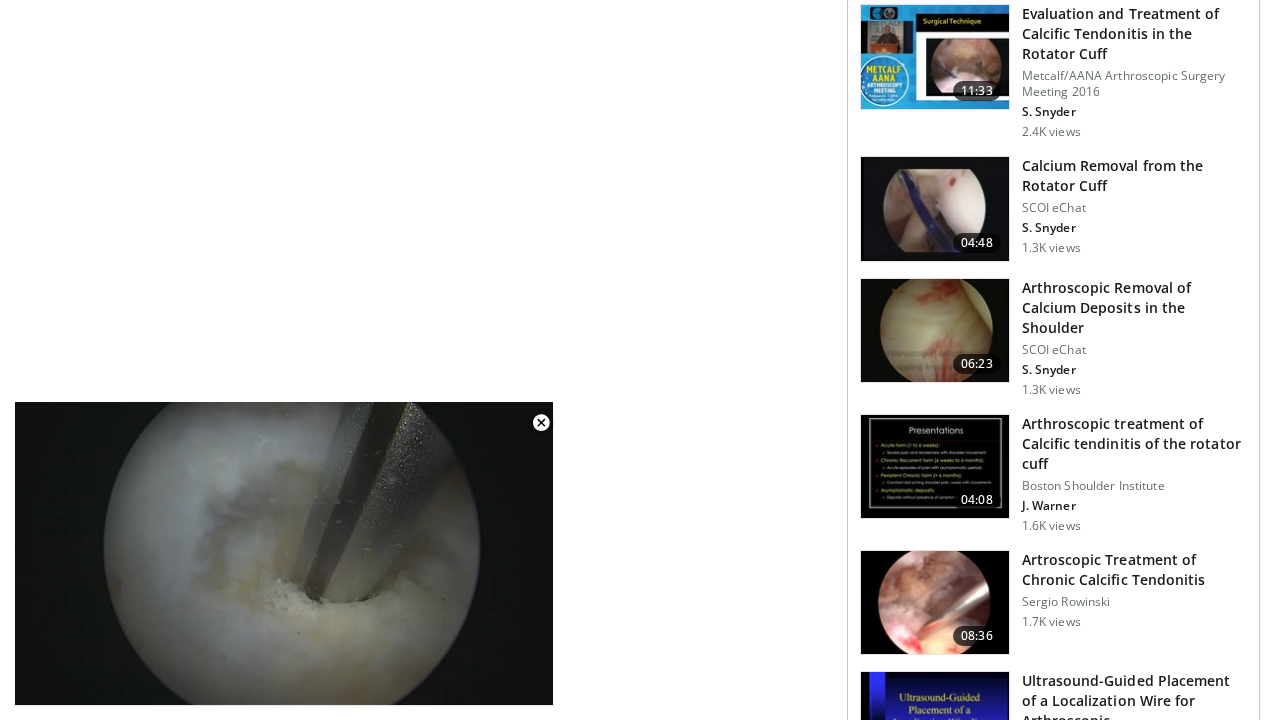 click at bounding box center [935, 467] 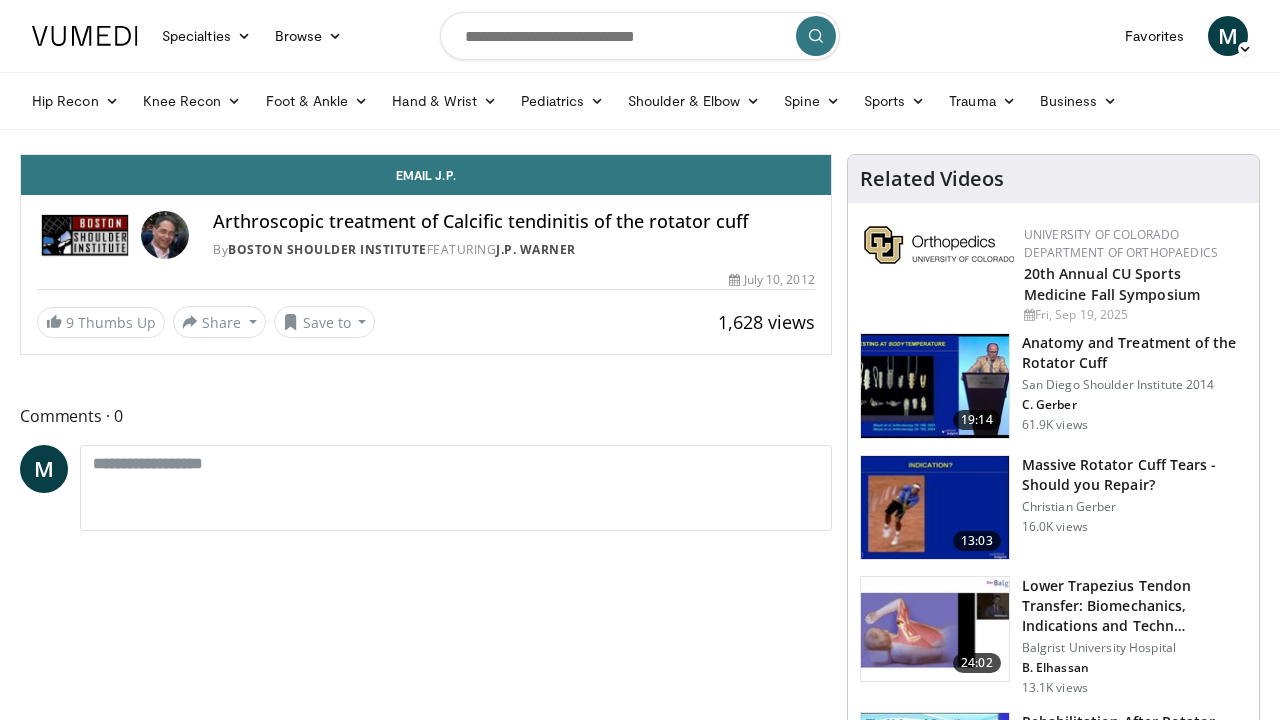 scroll, scrollTop: 0, scrollLeft: 0, axis: both 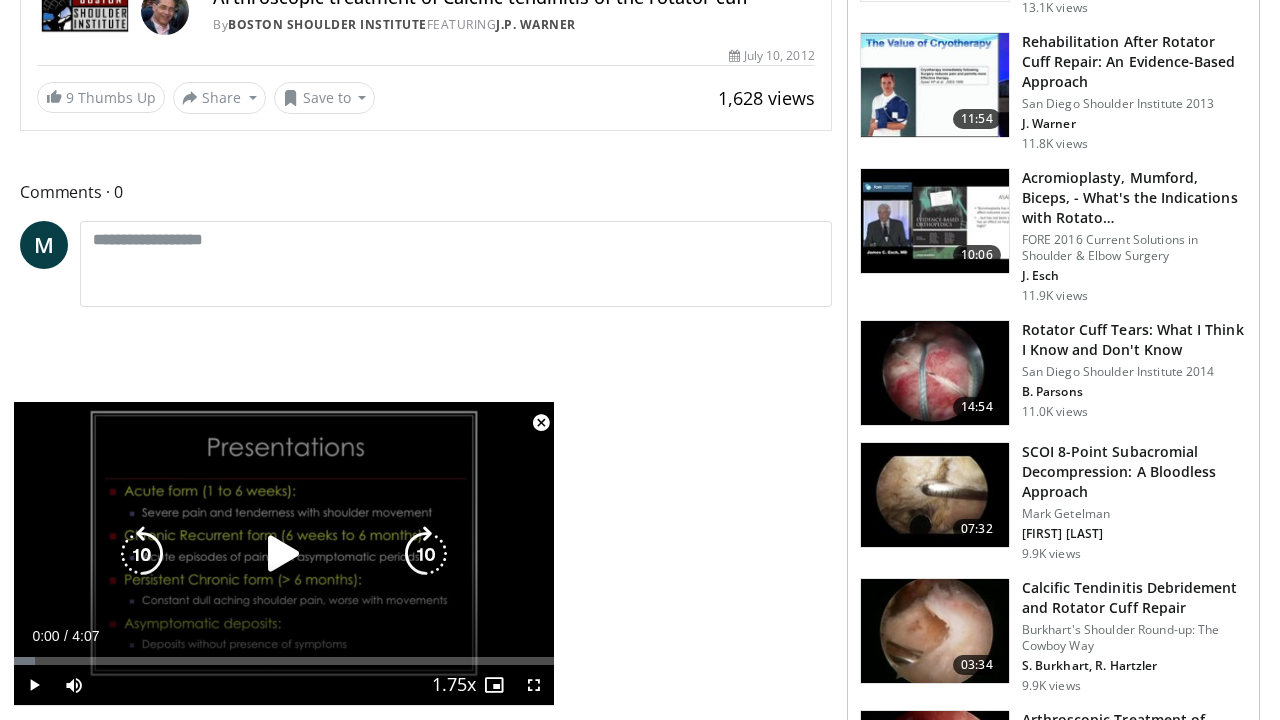 click at bounding box center [284, 554] 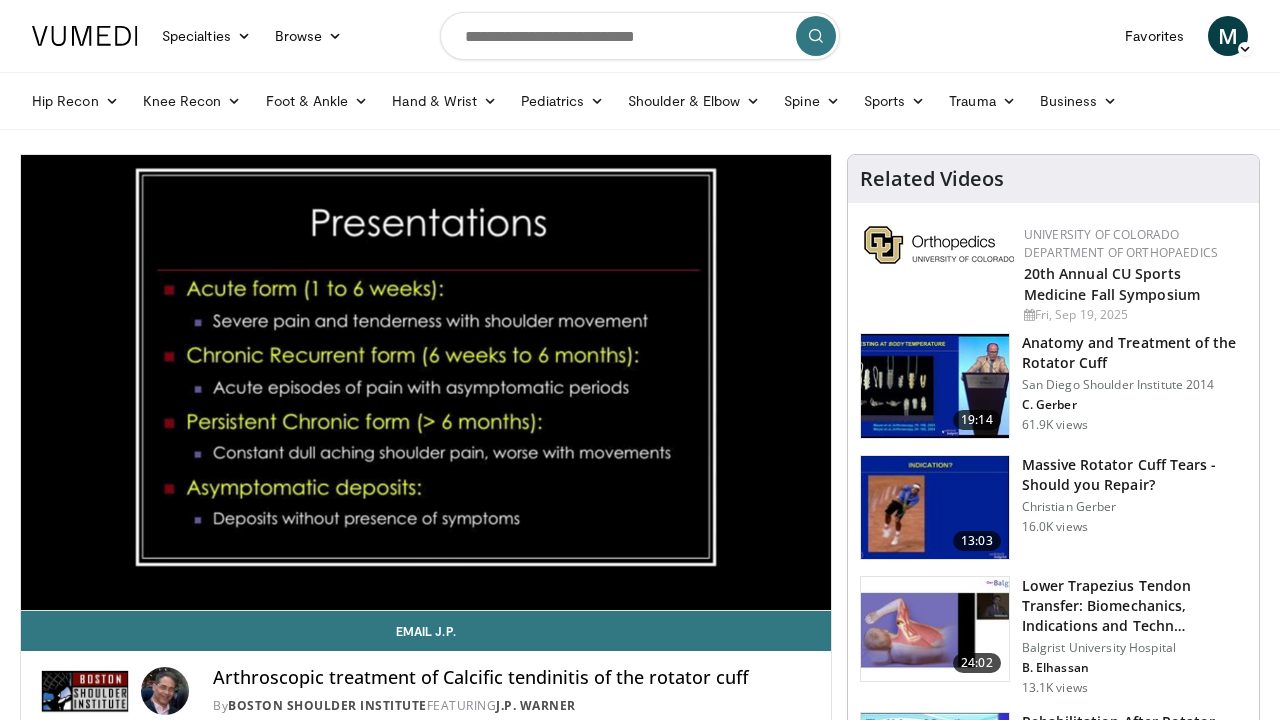 scroll, scrollTop: 0, scrollLeft: 0, axis: both 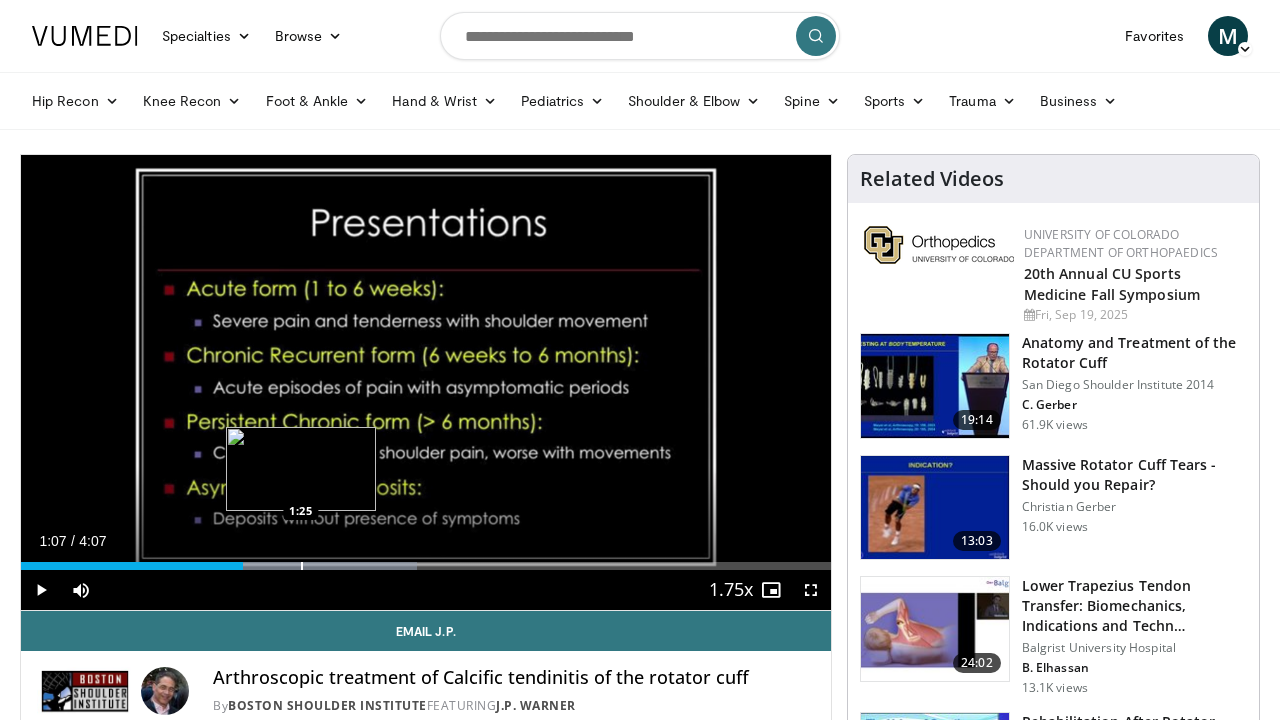 click at bounding box center [302, 566] 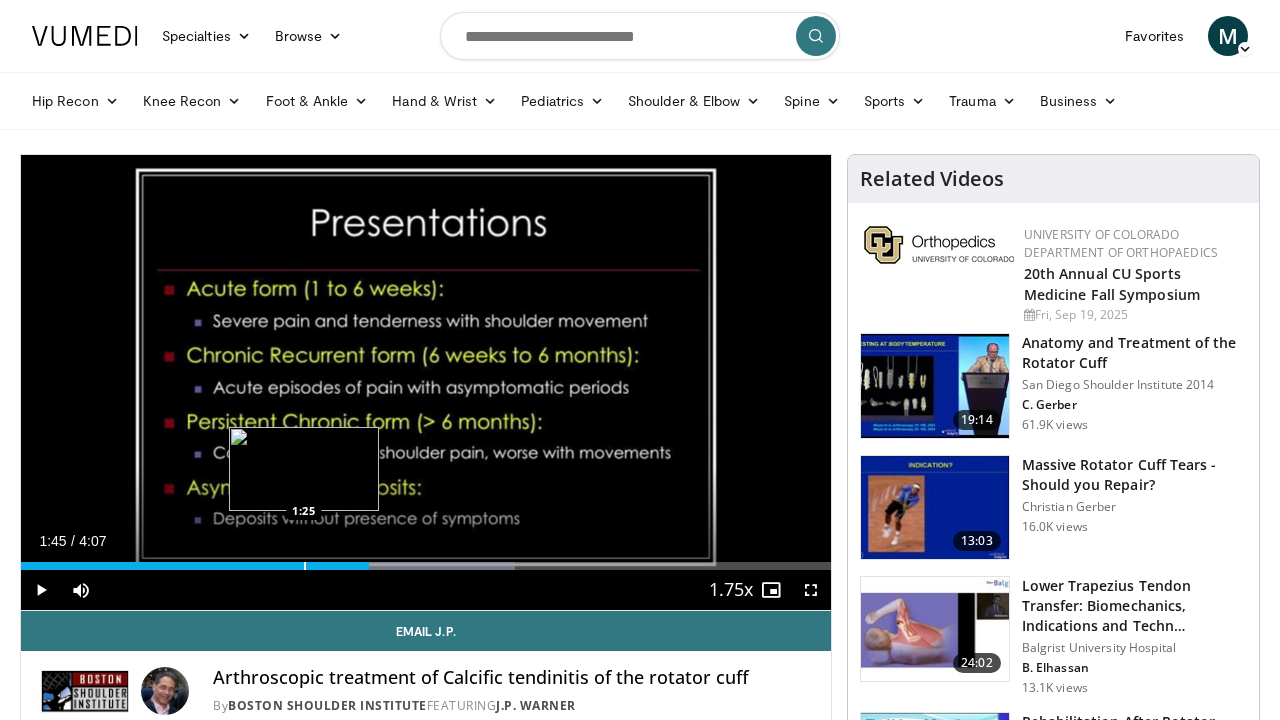 click at bounding box center [305, 566] 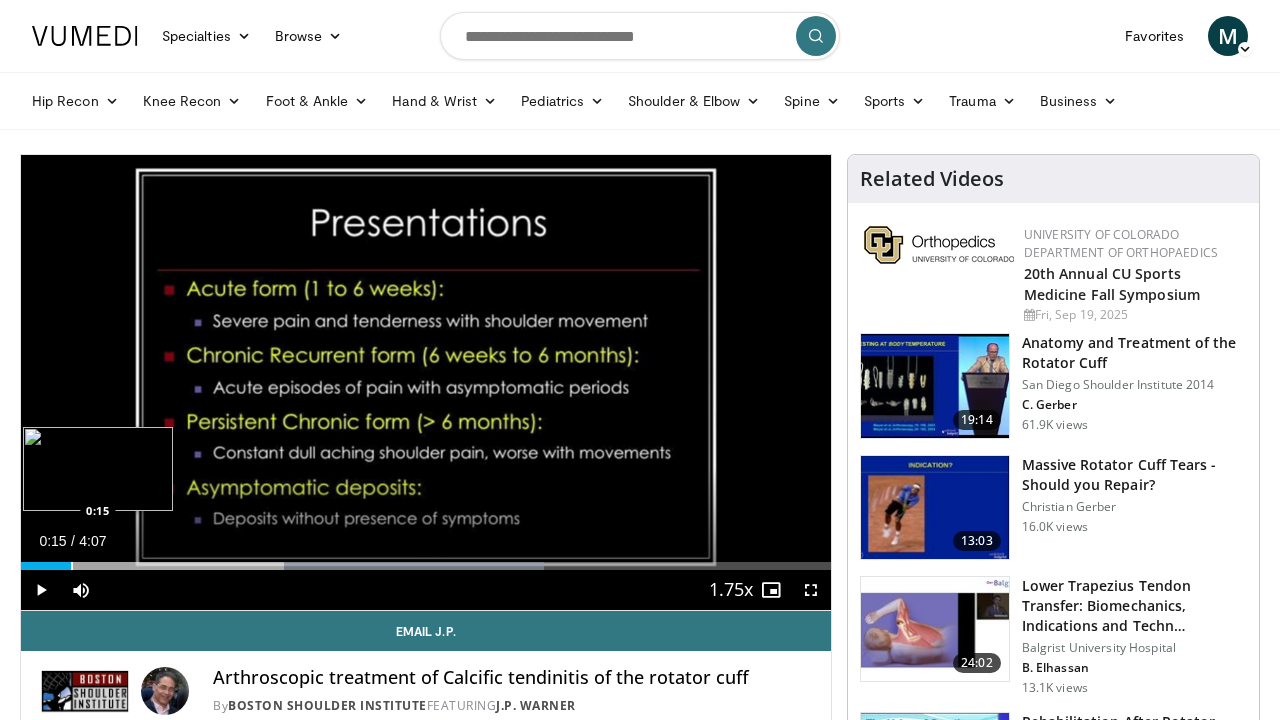 click on "Loaded :  64.65% 0:15 0:15" at bounding box center (426, 560) 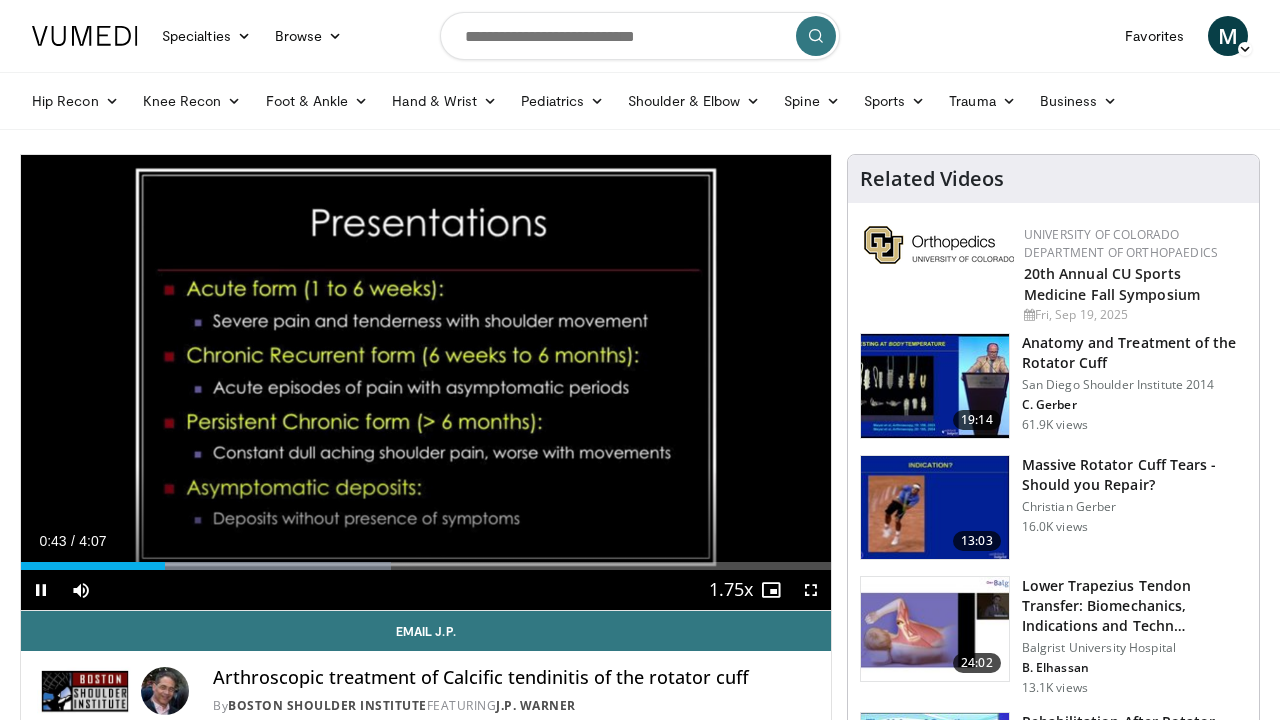 click on "Current Time  0:43 / Duration  4:07 Pause Skip Backward Skip Forward Mute Loaded :  45.64% 0:44 2:16 Stream Type  LIVE Seek to live, currently behind live LIVE   1.75x Playback Rate 0.5x 0.75x 1x 1.25x 1.5x 1.75x , selected 2x Chapters Chapters Descriptions descriptions off , selected Captions captions off , selected Audio Track en (Main) , selected Fullscreen Enable picture-in-picture mode" at bounding box center [426, 590] 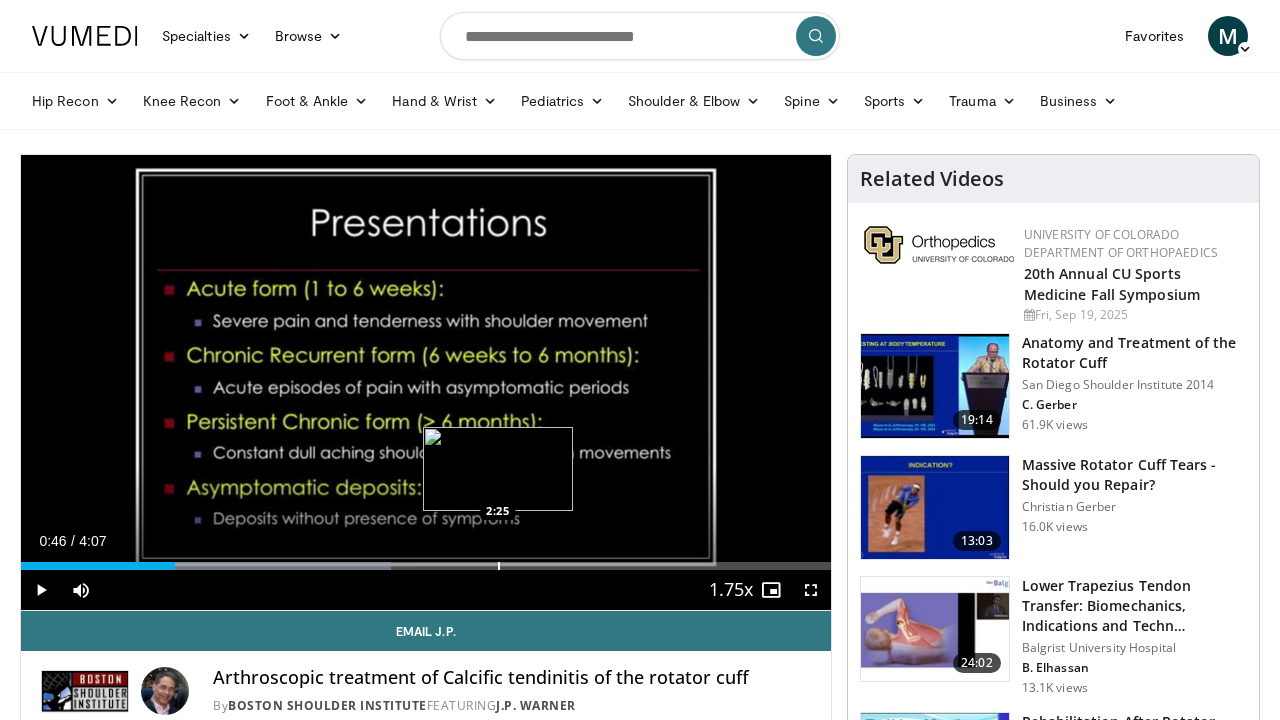 click at bounding box center (499, 566) 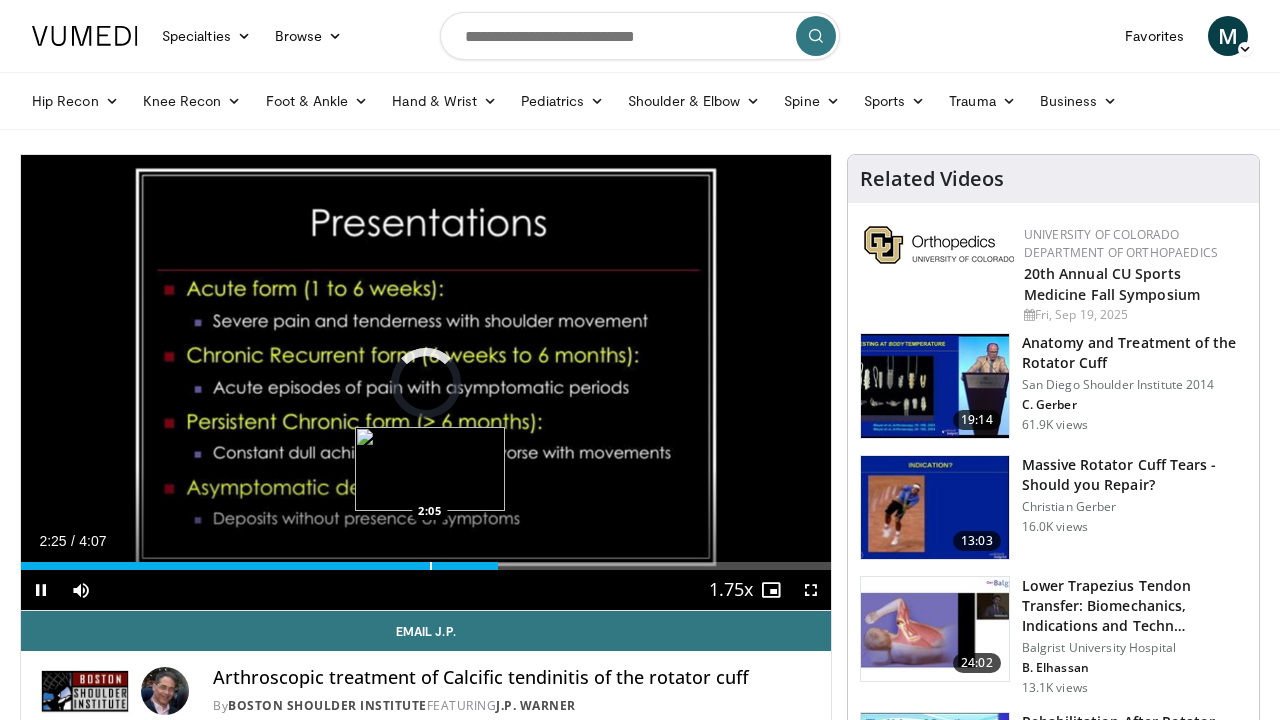 click at bounding box center (431, 566) 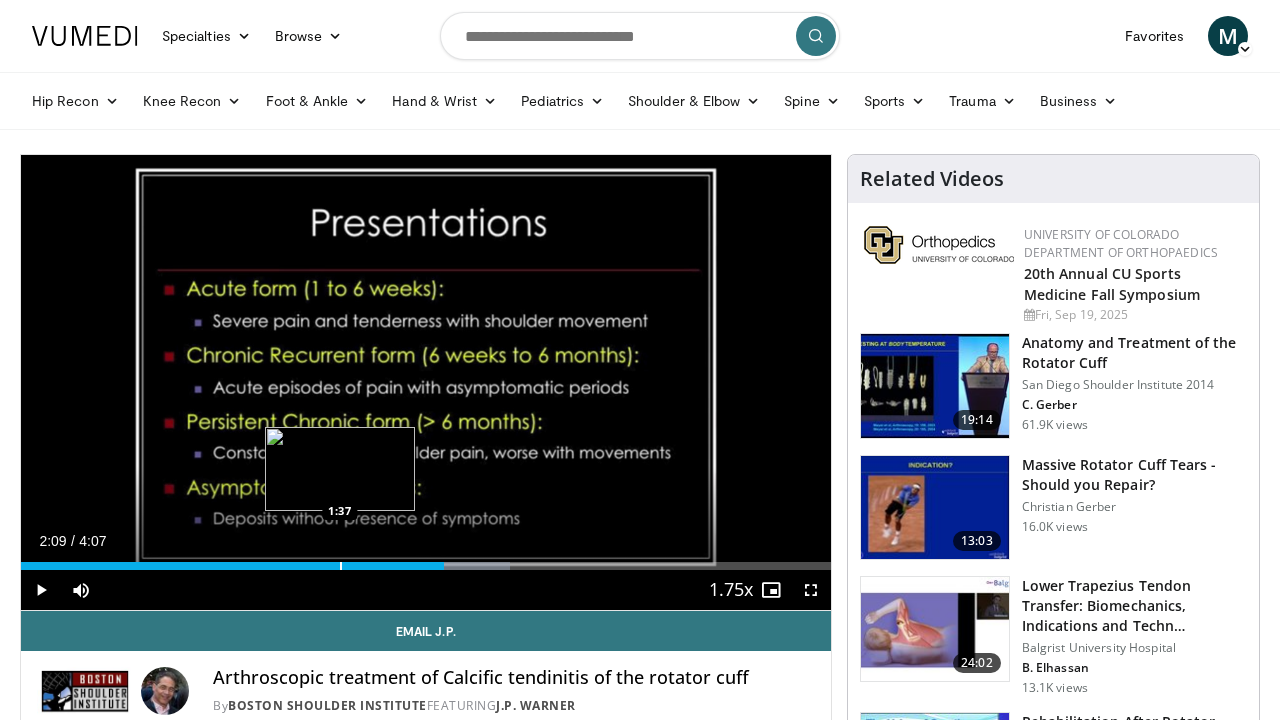 click at bounding box center [341, 566] 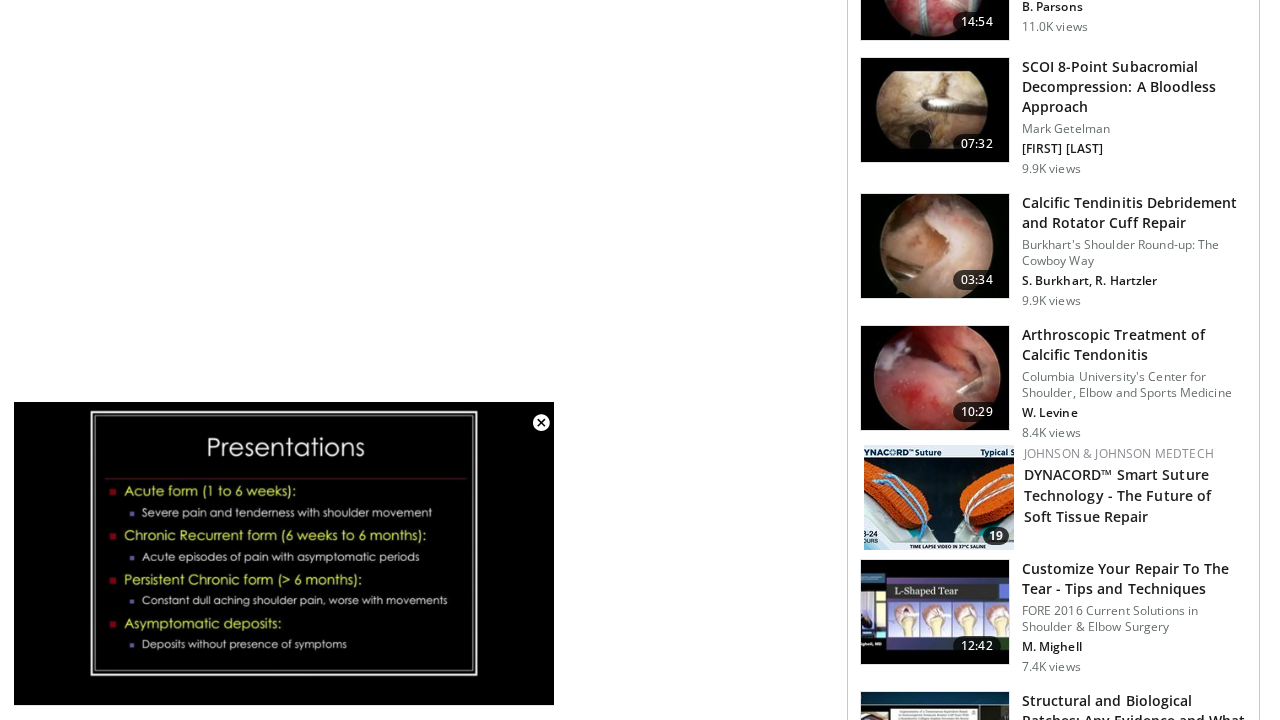scroll, scrollTop: 1085, scrollLeft: 0, axis: vertical 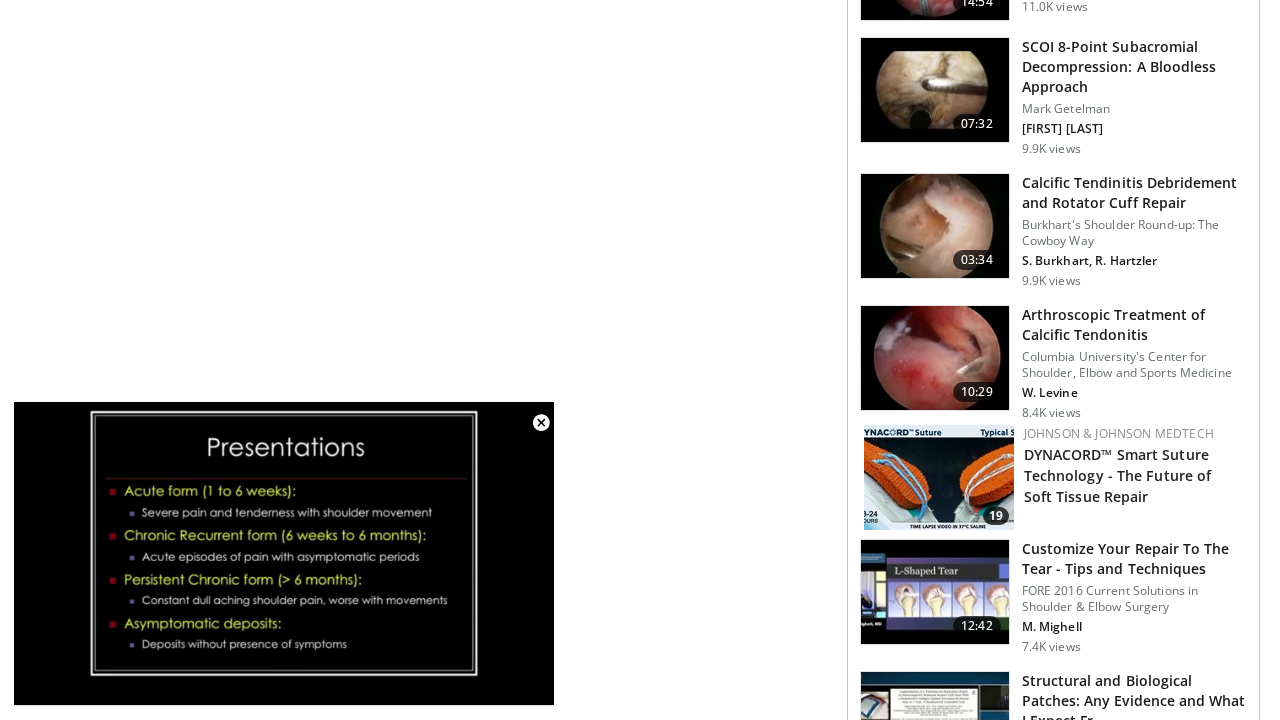 click at bounding box center [935, 358] 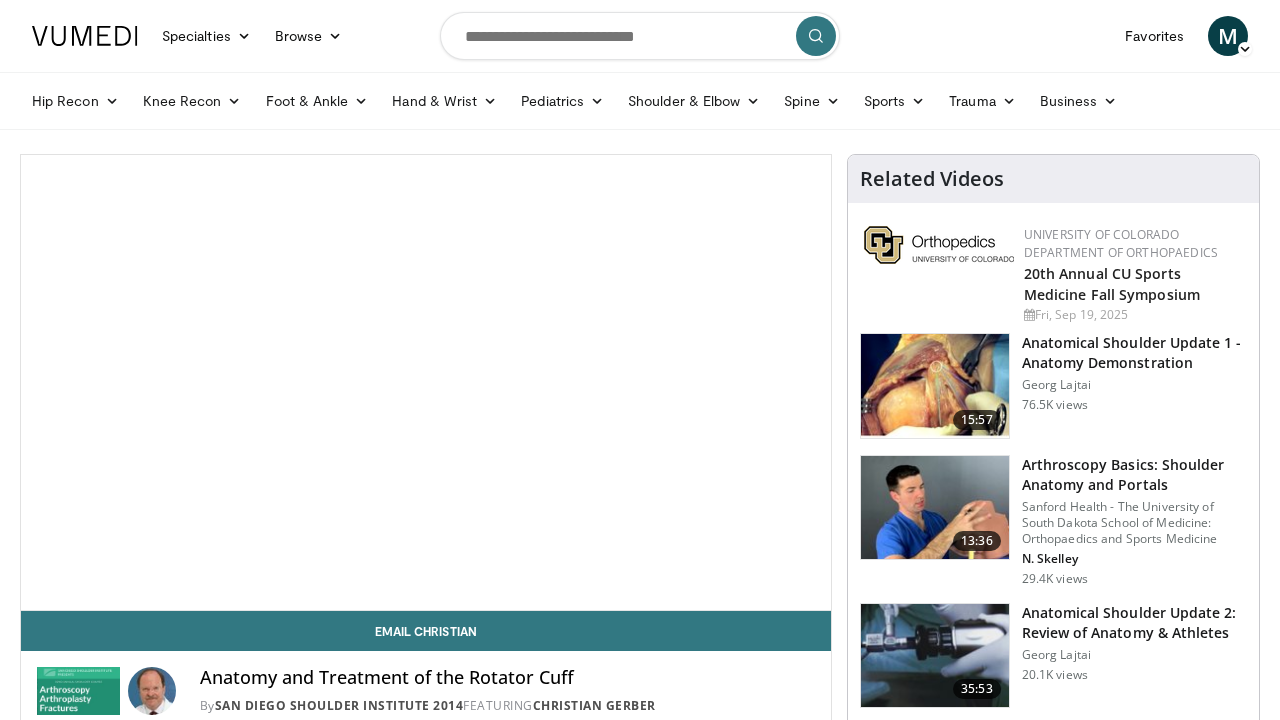 scroll, scrollTop: 0, scrollLeft: 0, axis: both 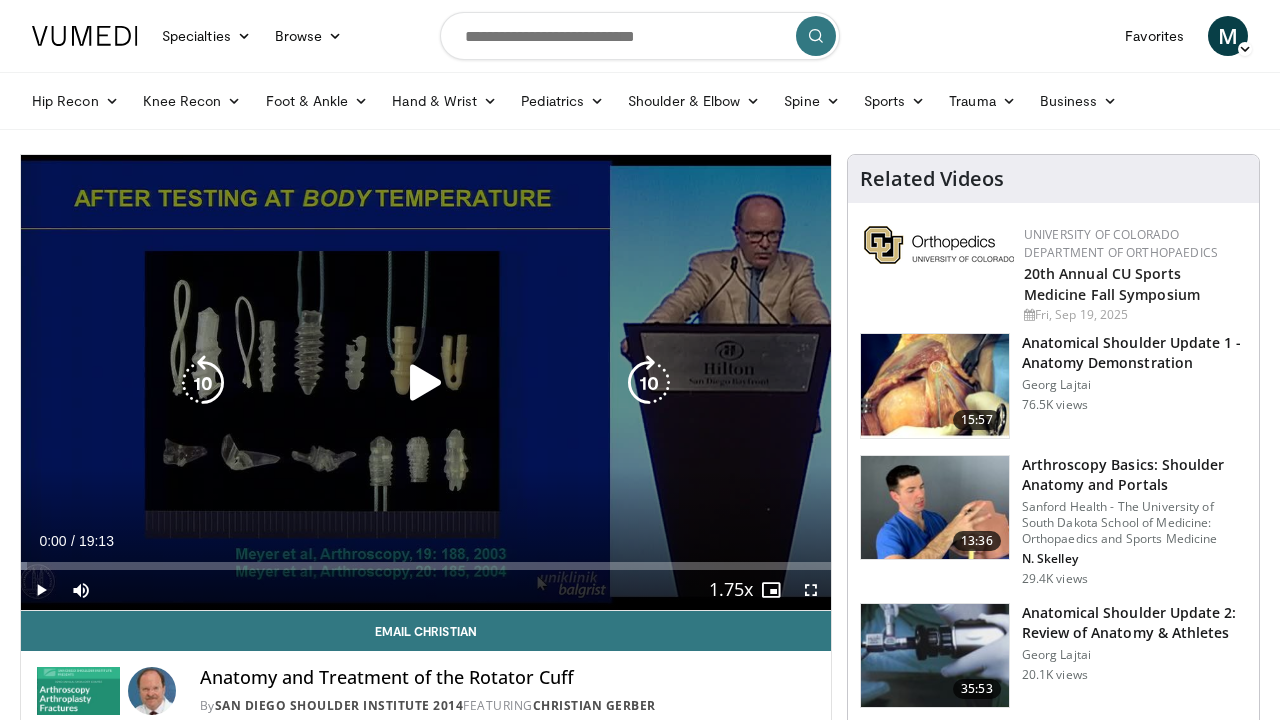 click at bounding box center (426, 383) 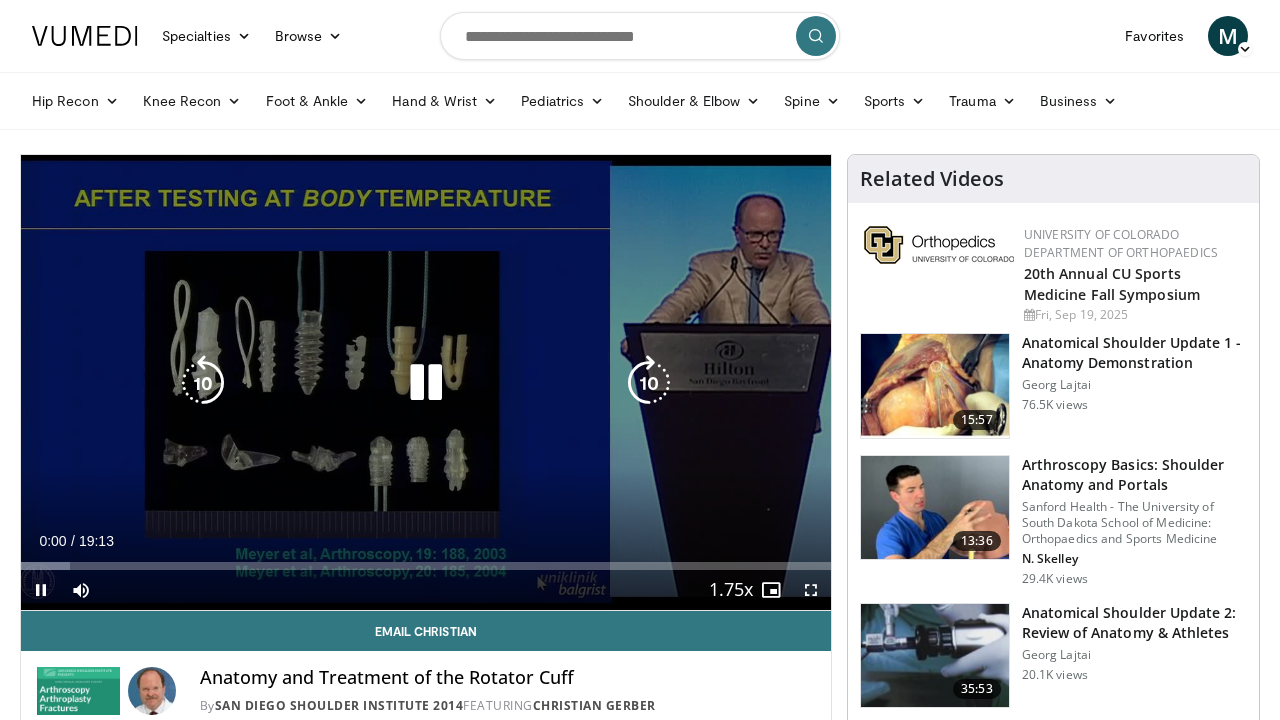 click on "10 seconds
Tap to unmute" at bounding box center (426, 382) 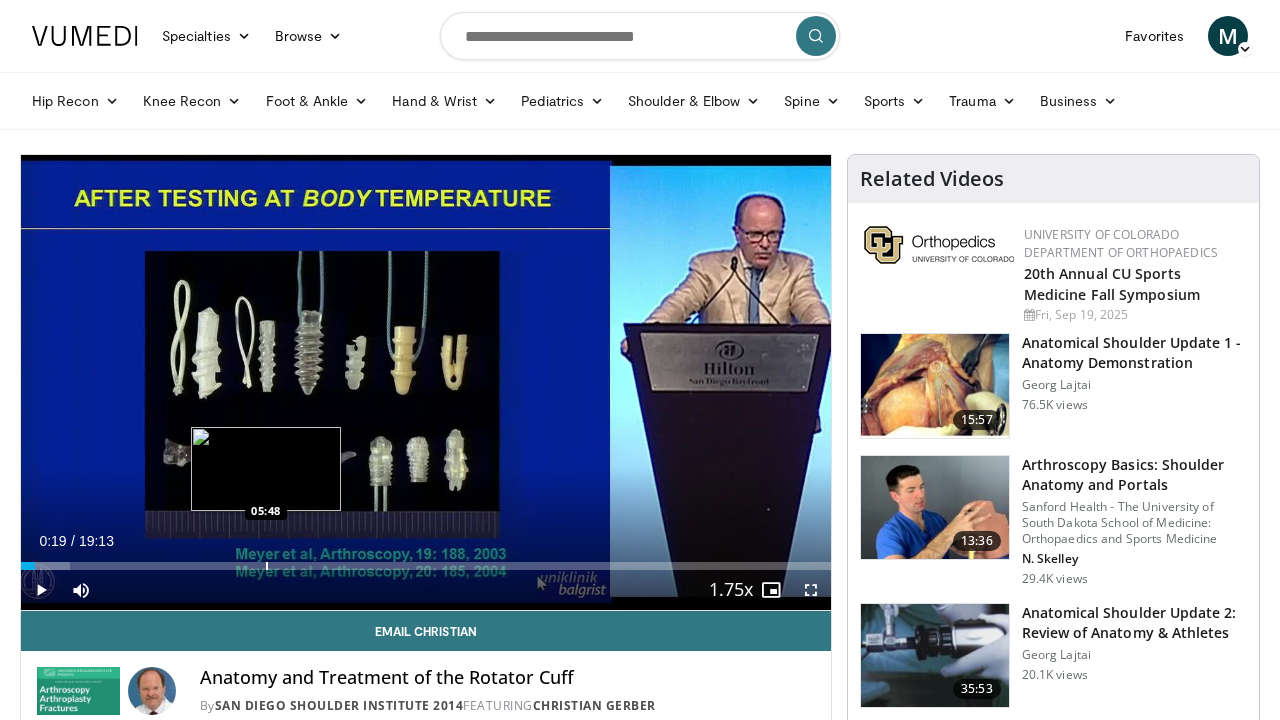 click at bounding box center [267, 566] 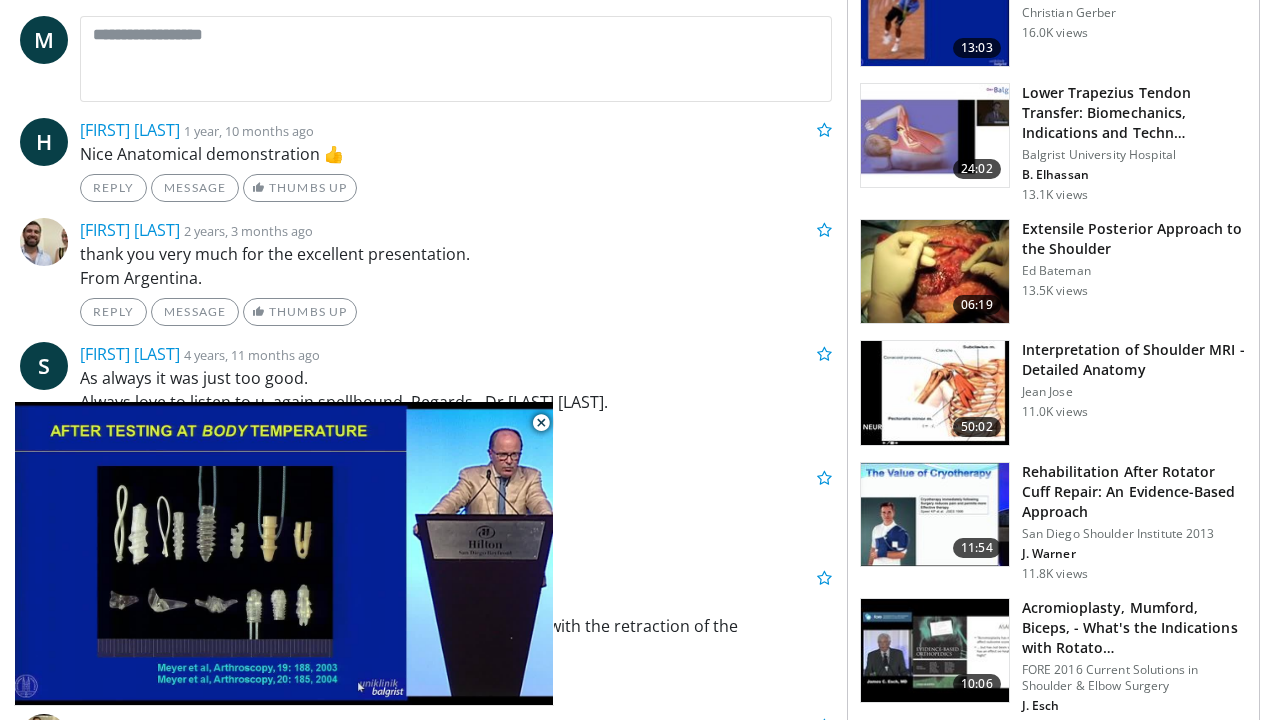 scroll, scrollTop: 888, scrollLeft: 0, axis: vertical 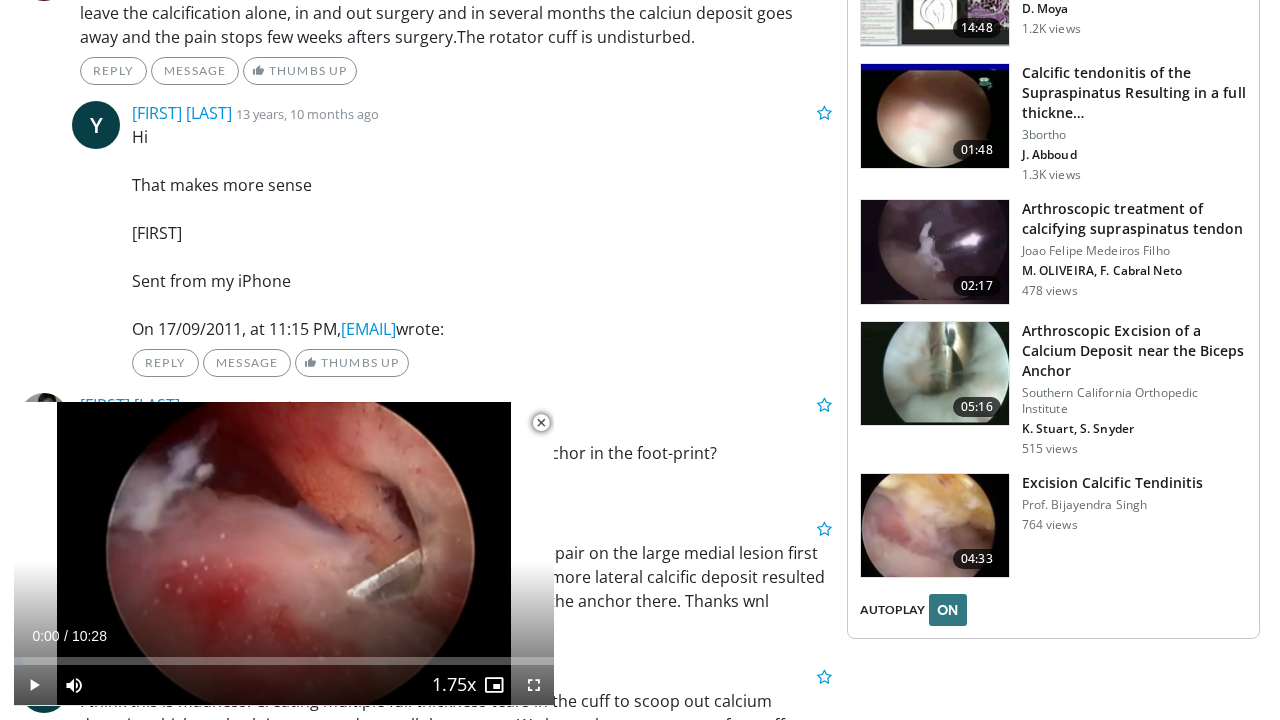 click at bounding box center (935, 526) 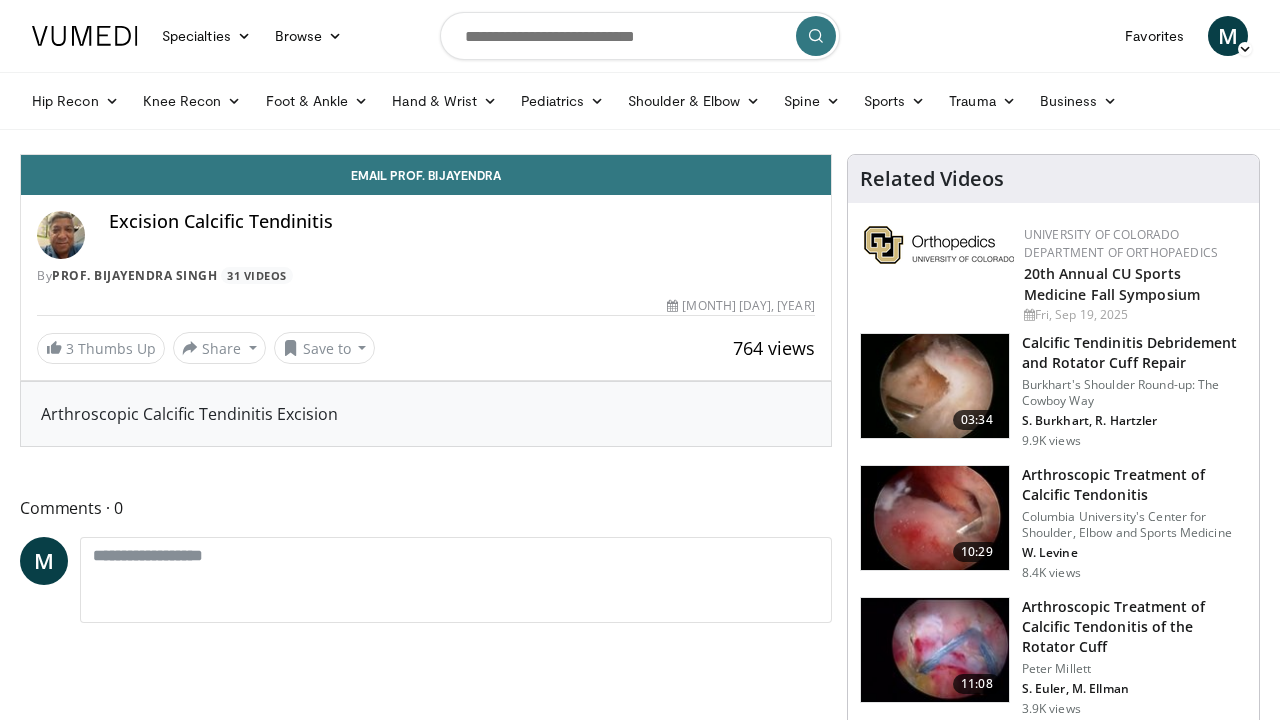 scroll, scrollTop: 0, scrollLeft: 0, axis: both 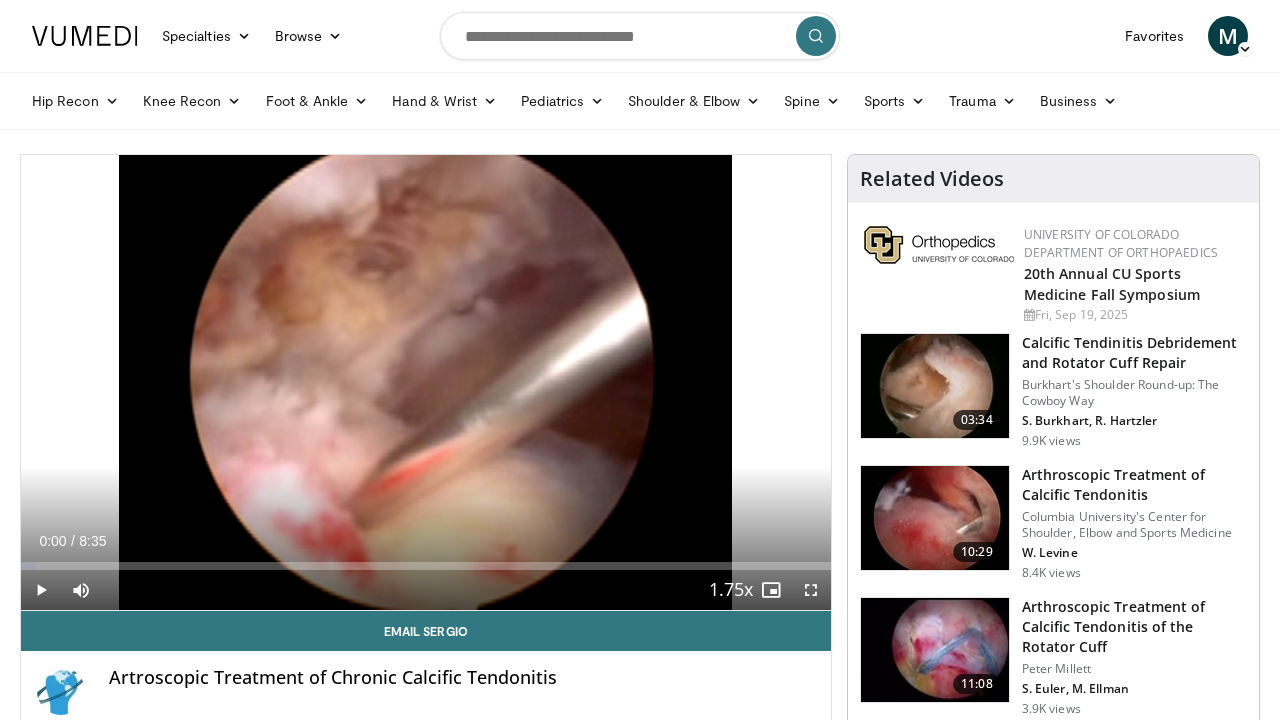 click at bounding box center [41, 590] 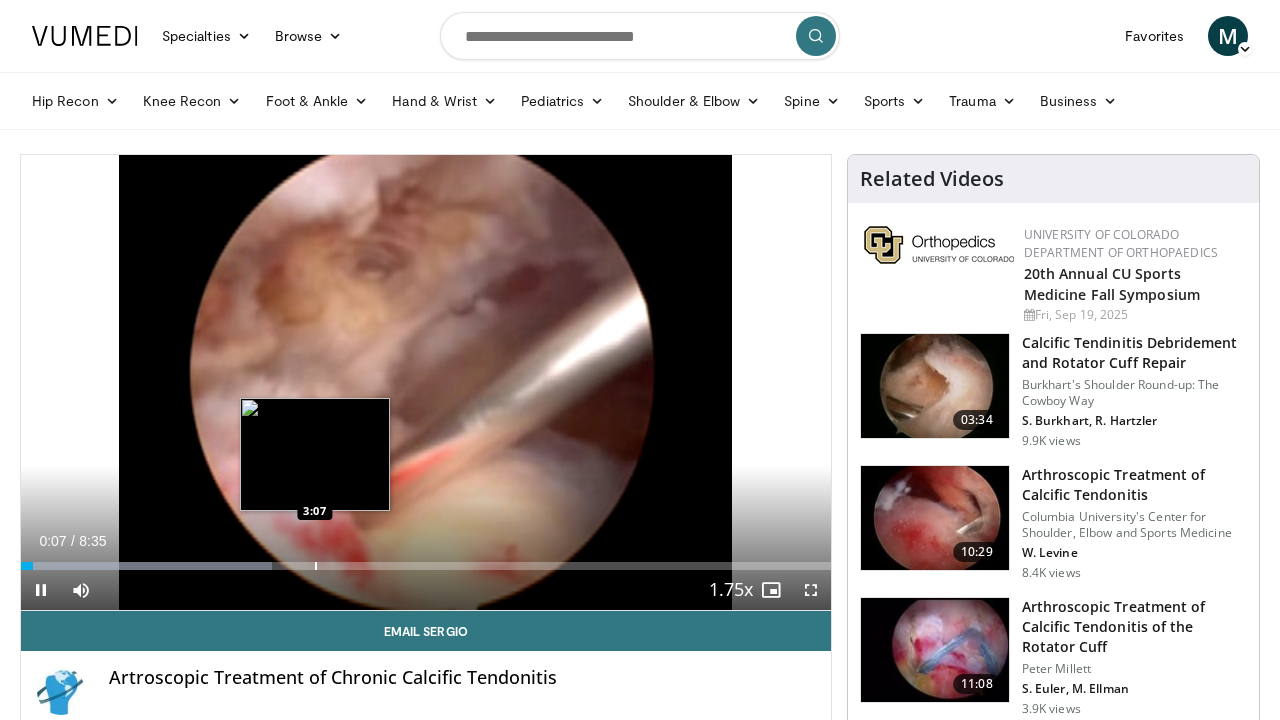 click at bounding box center (316, 566) 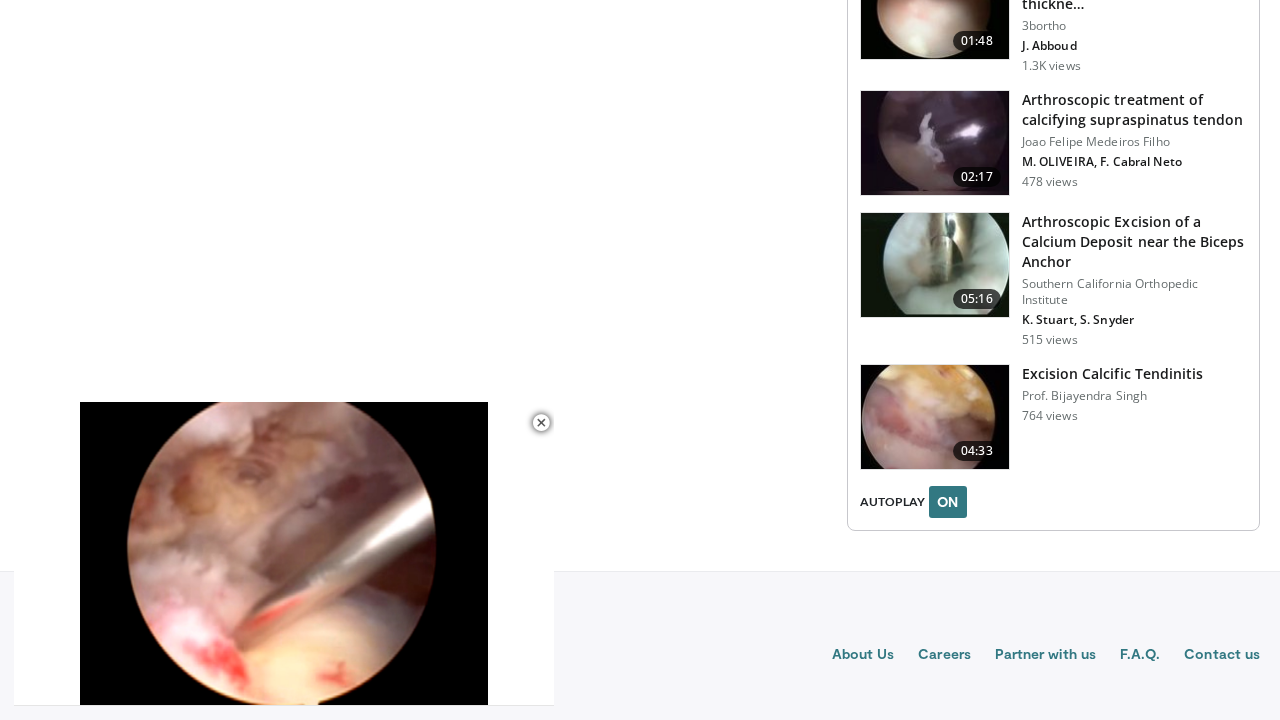 scroll, scrollTop: 2460, scrollLeft: 0, axis: vertical 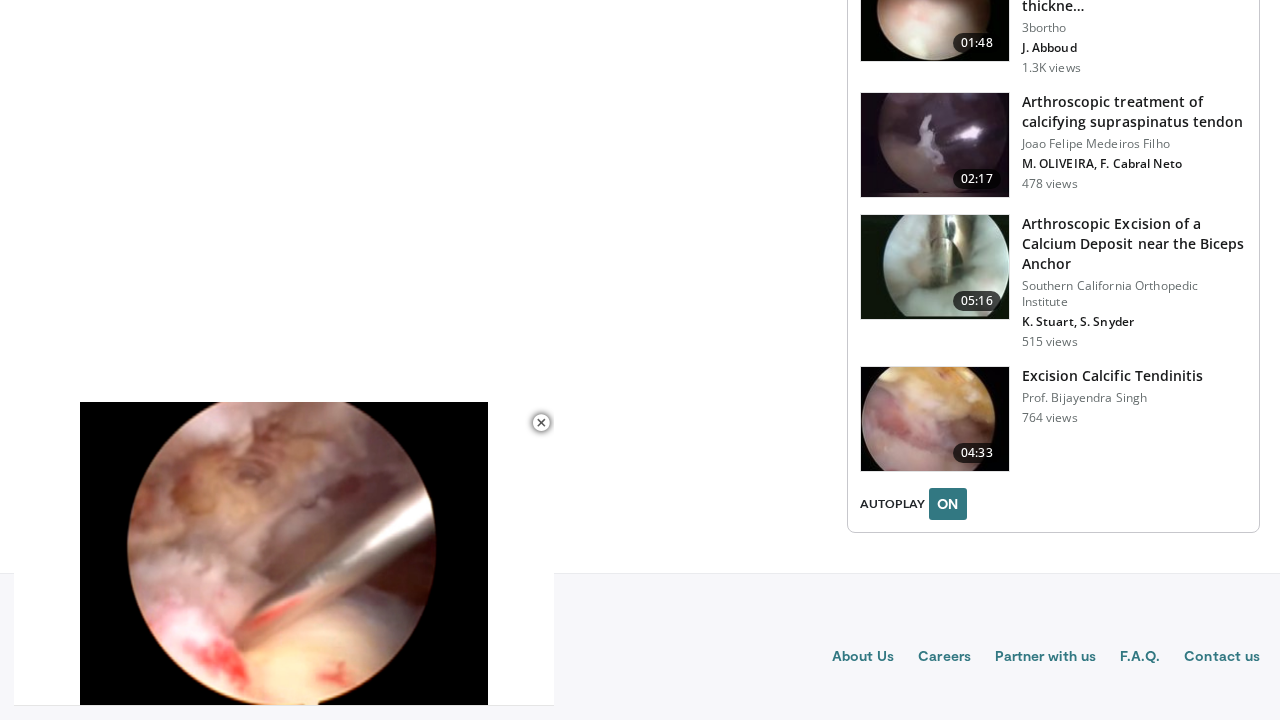 click at bounding box center [935, 267] 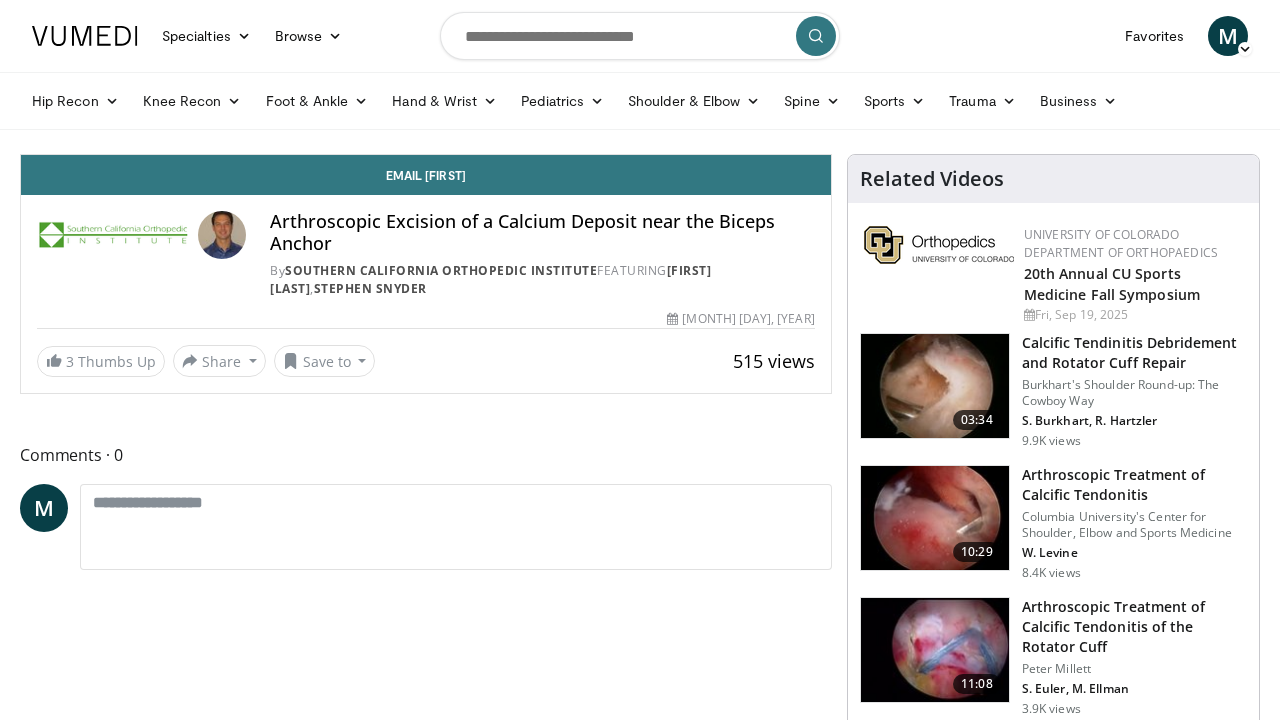 scroll, scrollTop: 0, scrollLeft: 0, axis: both 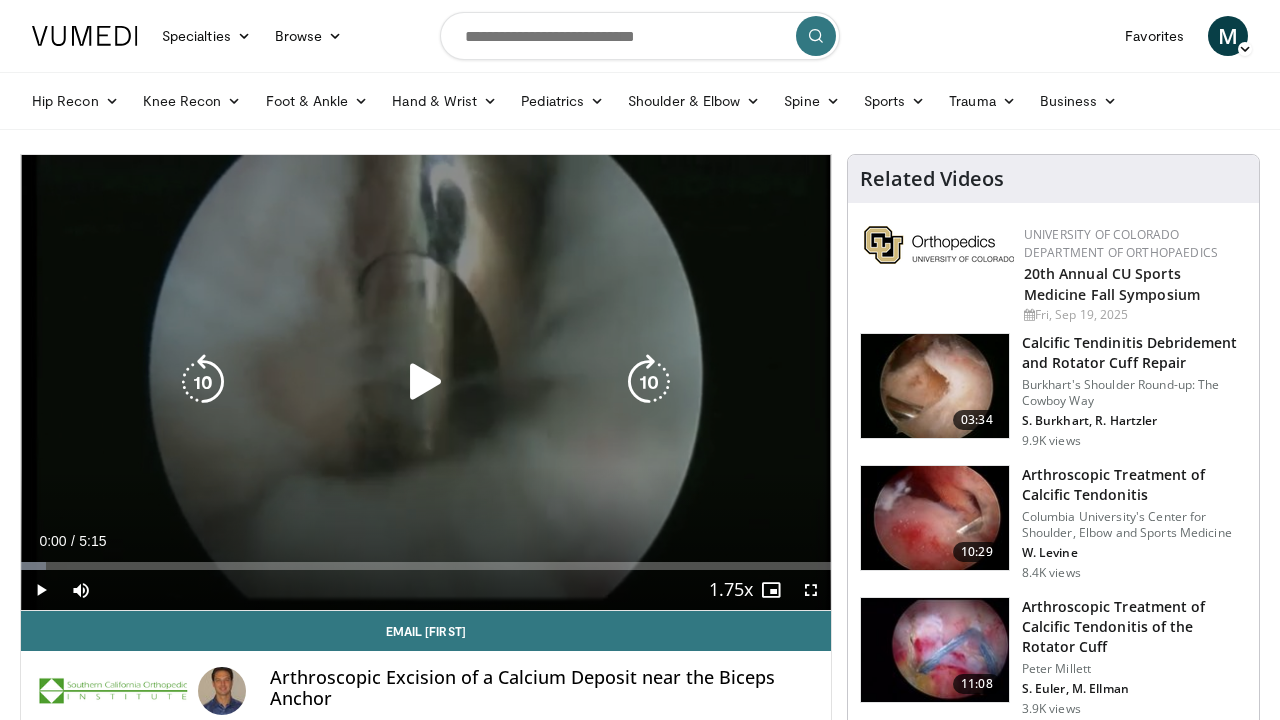 click at bounding box center (426, 382) 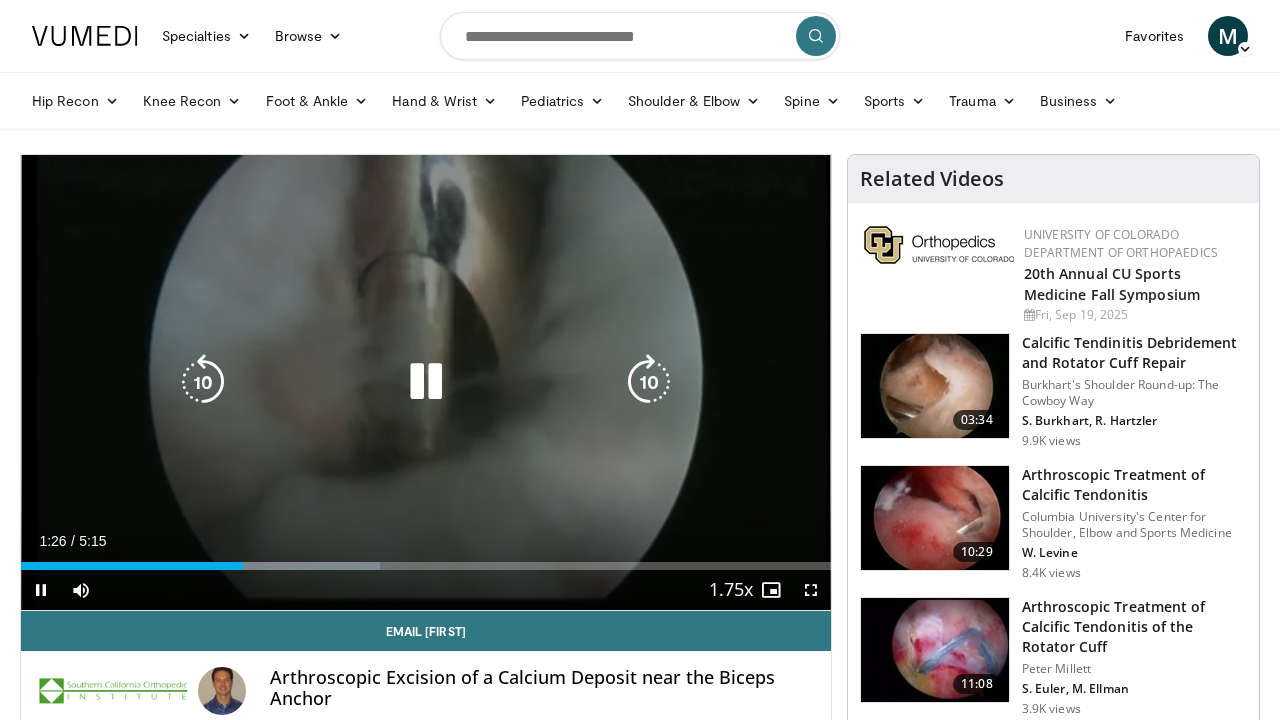 click on "10 seconds
Tap to unmute" at bounding box center (426, 382) 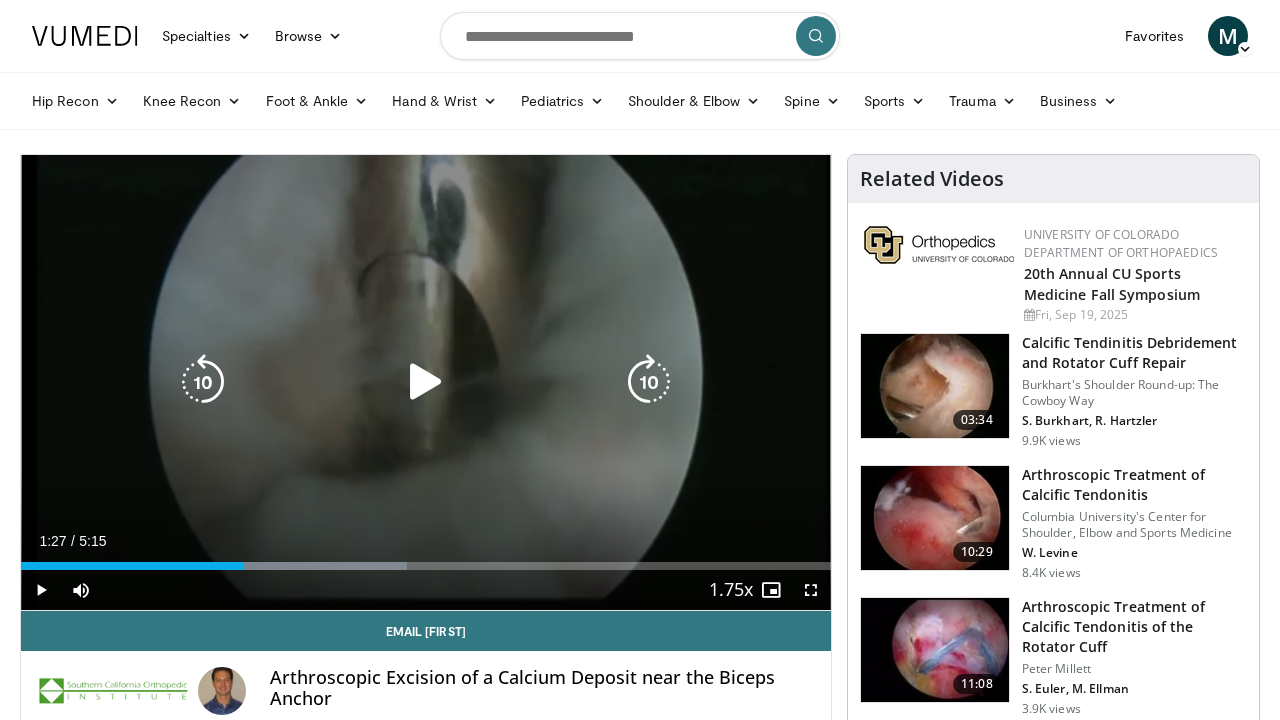 click on "10 seconds
Tap to unmute" at bounding box center (426, 382) 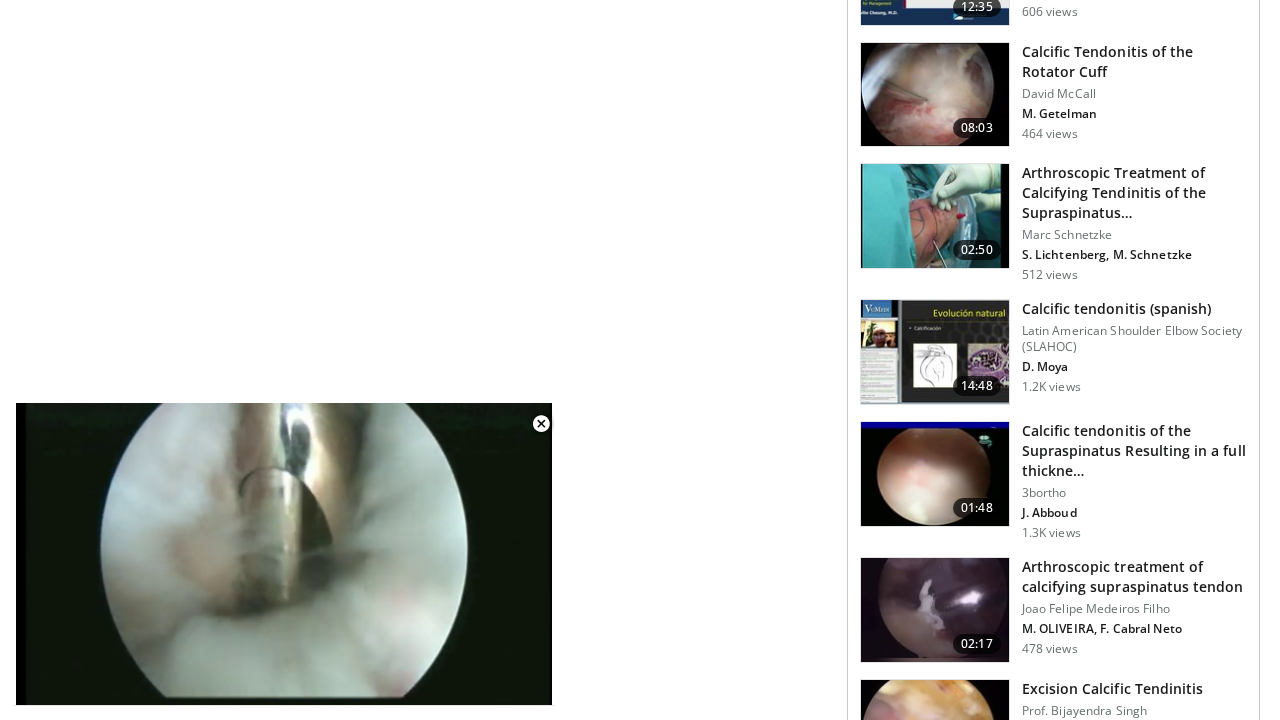 scroll, scrollTop: 2119, scrollLeft: 0, axis: vertical 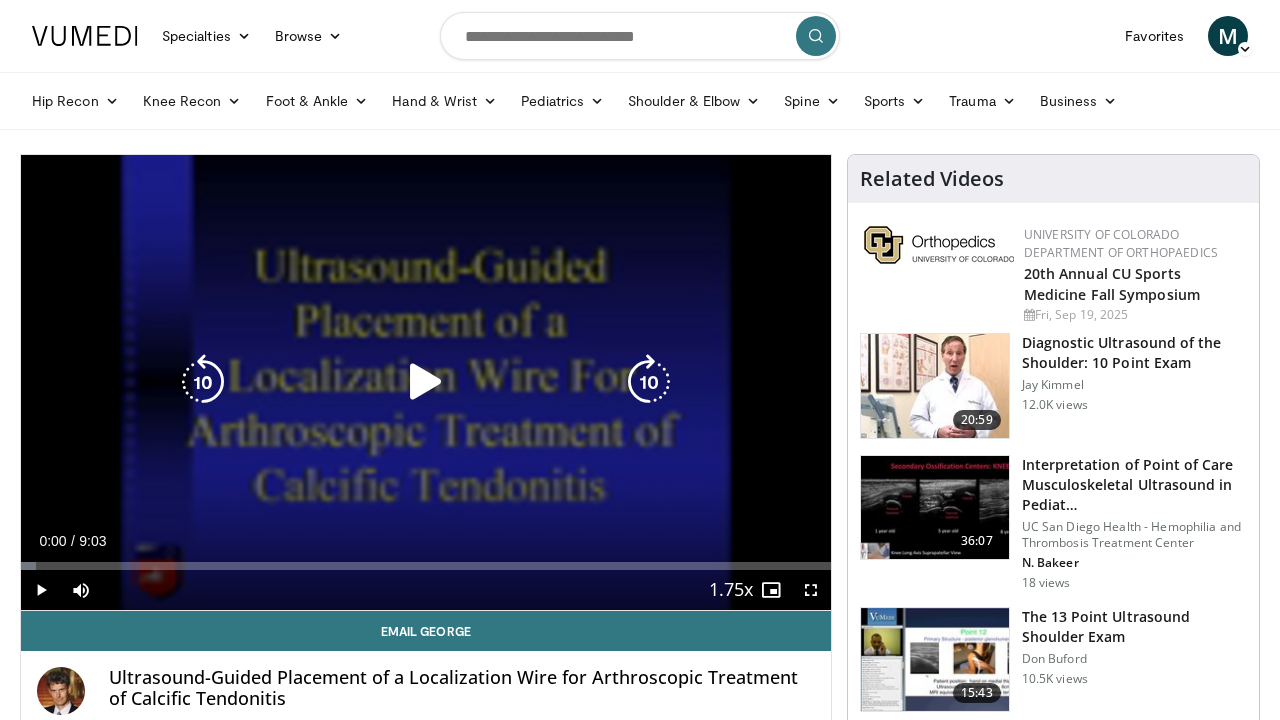 click at bounding box center (426, 382) 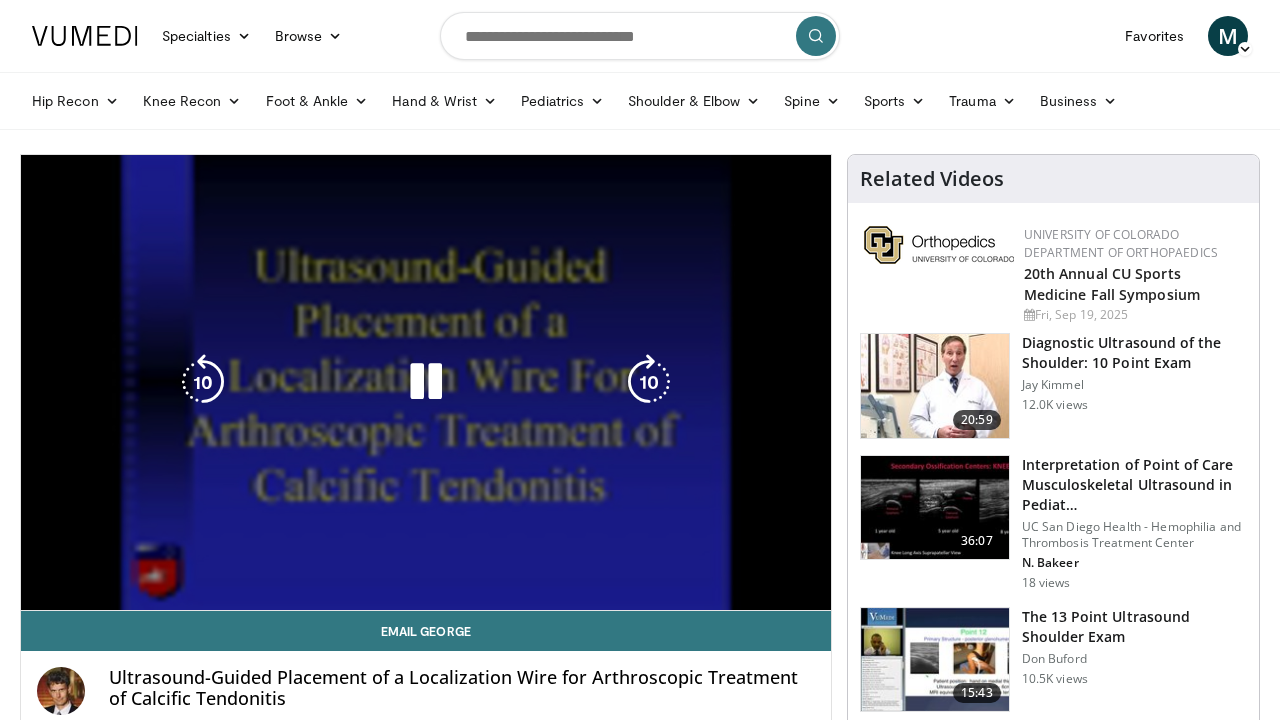 click at bounding box center (118, 606) 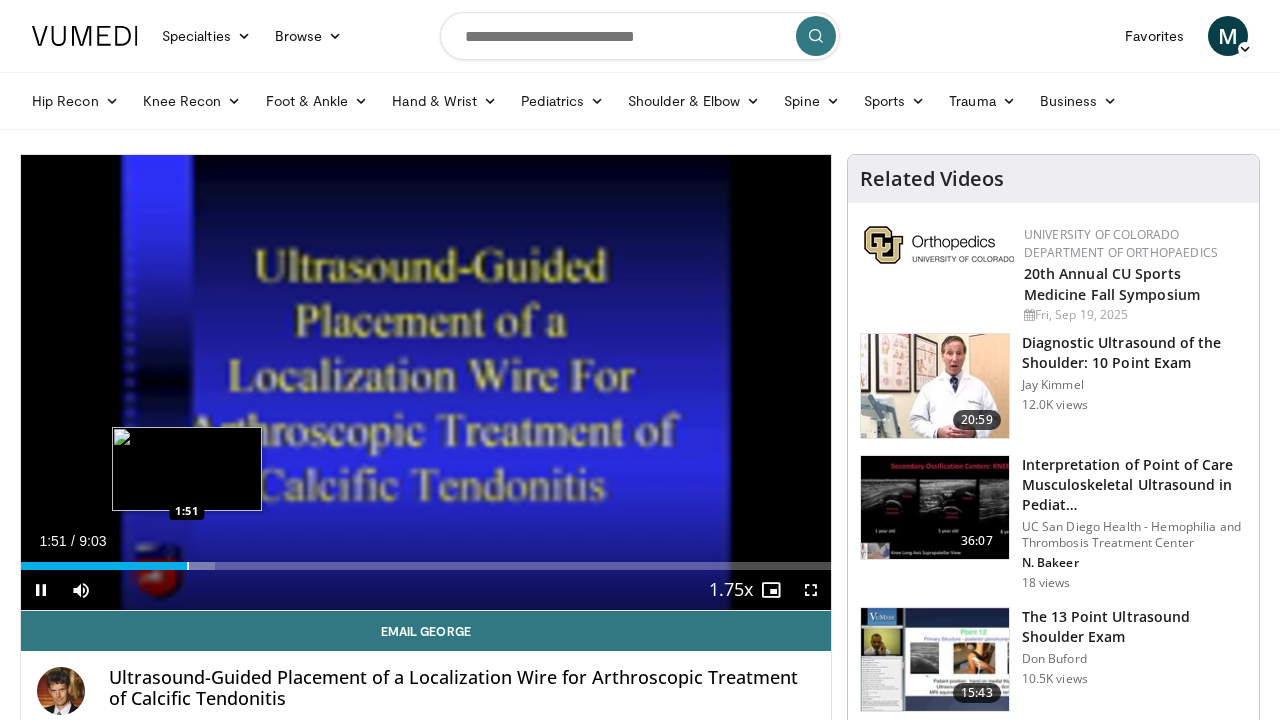 click at bounding box center [188, 566] 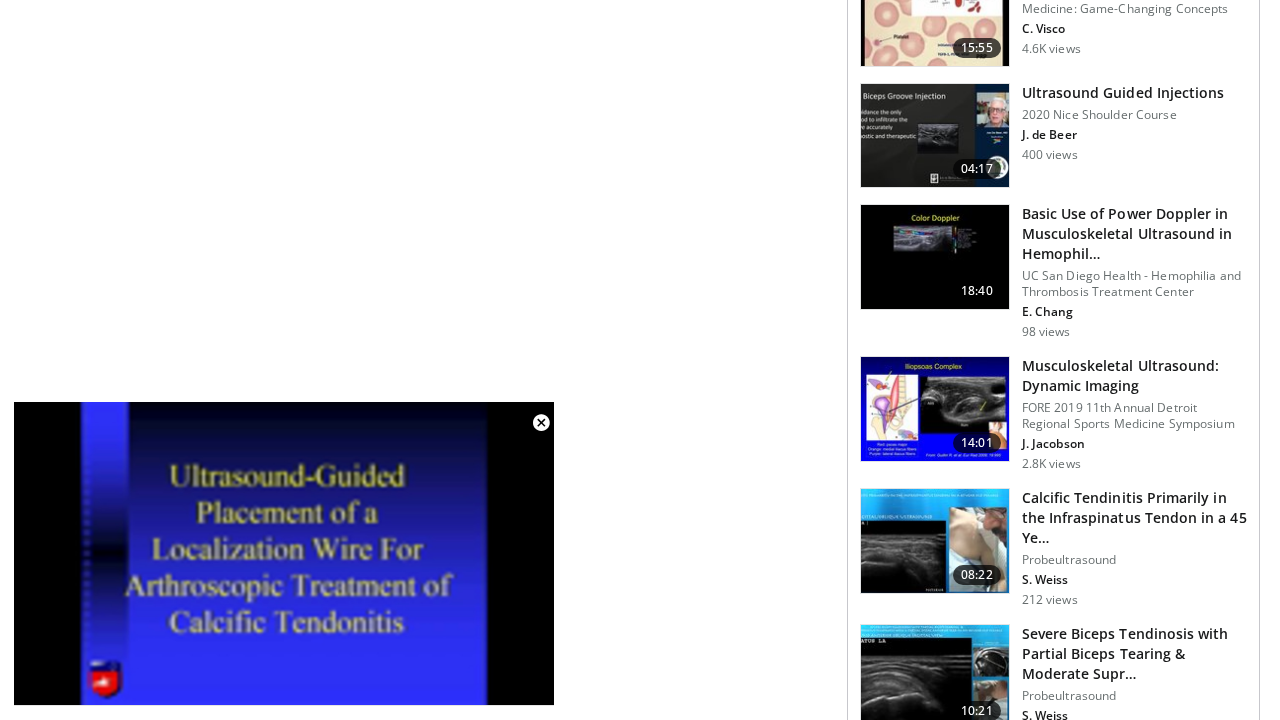 scroll, scrollTop: 1850, scrollLeft: 0, axis: vertical 